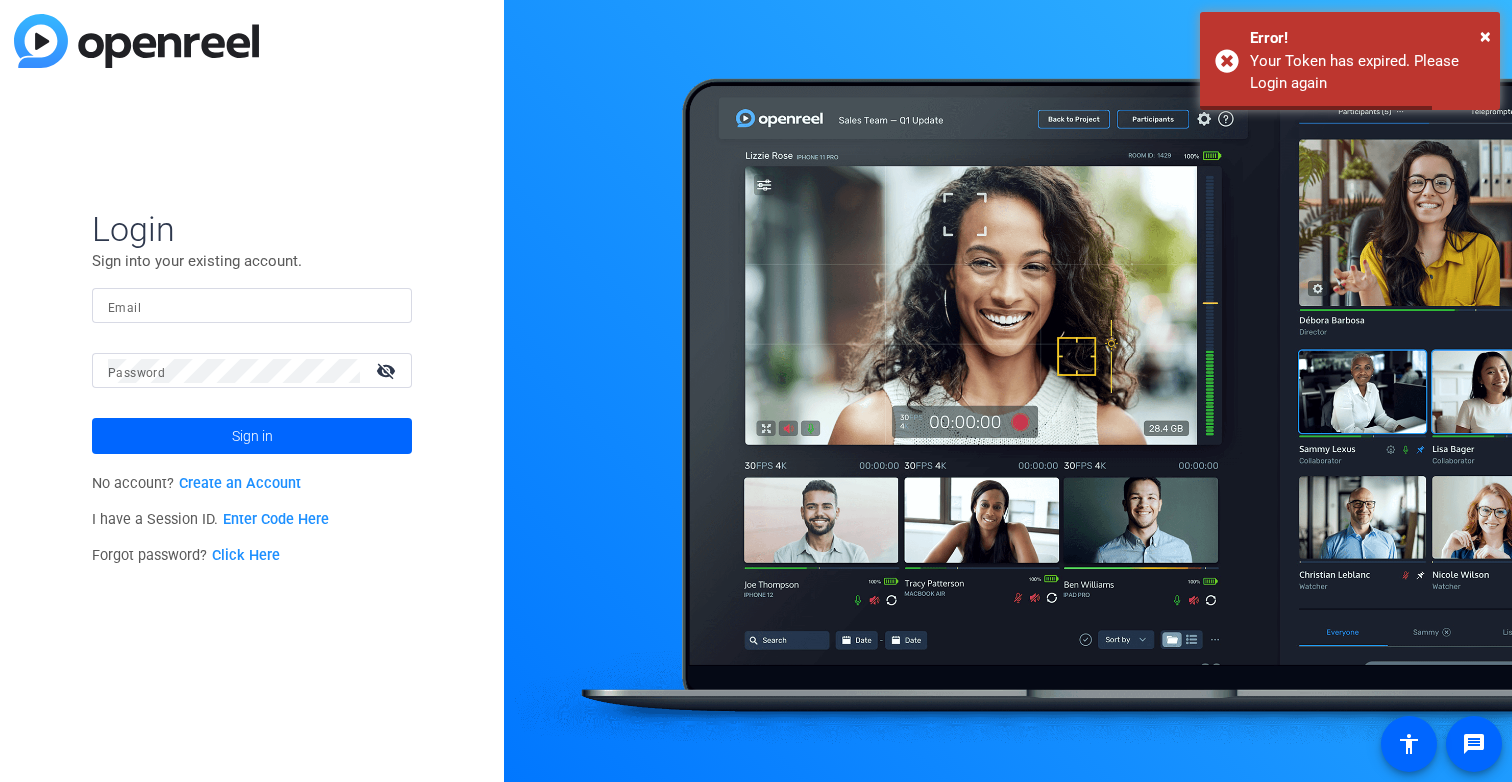scroll, scrollTop: 0, scrollLeft: 0, axis: both 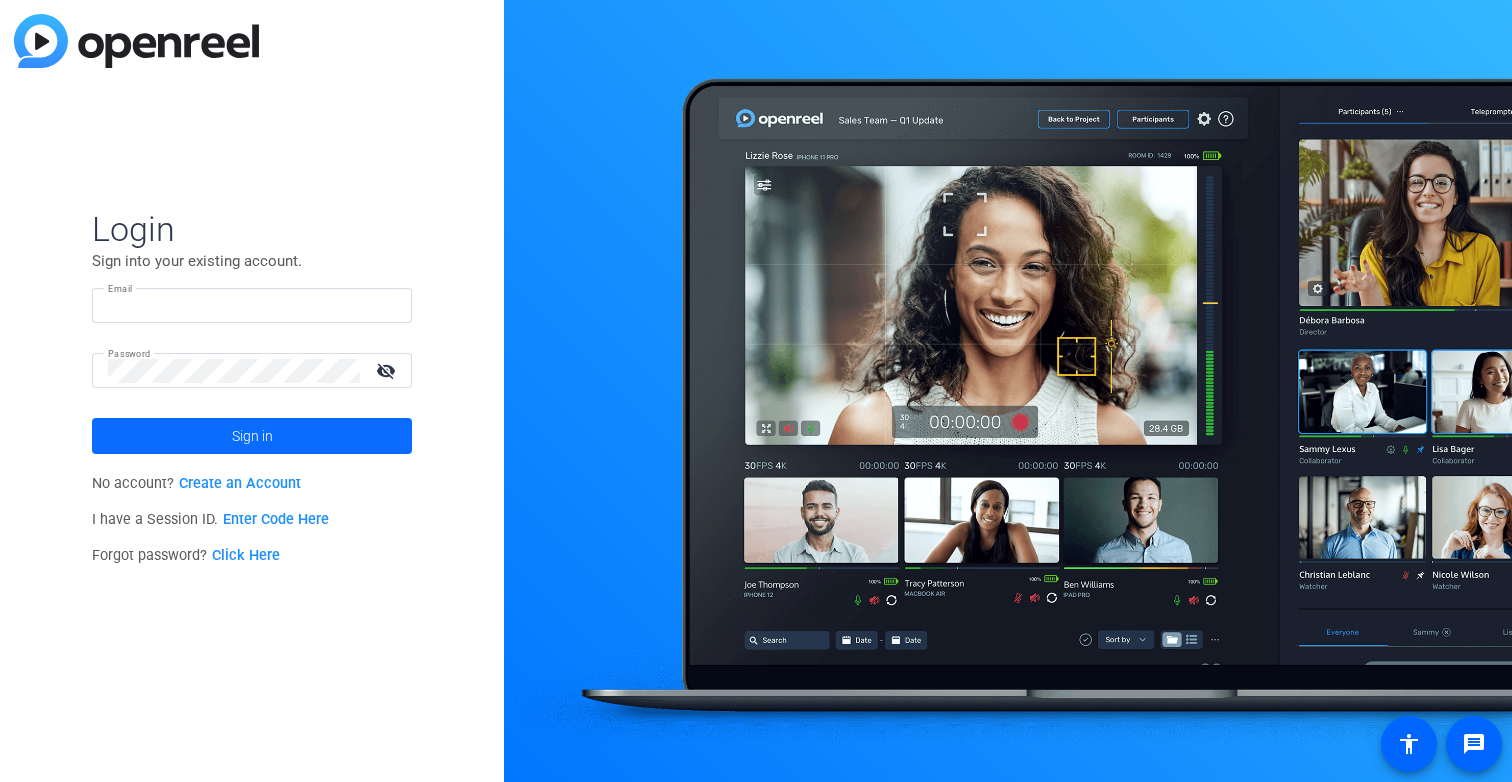 type on "mpetrik@bswift.com" 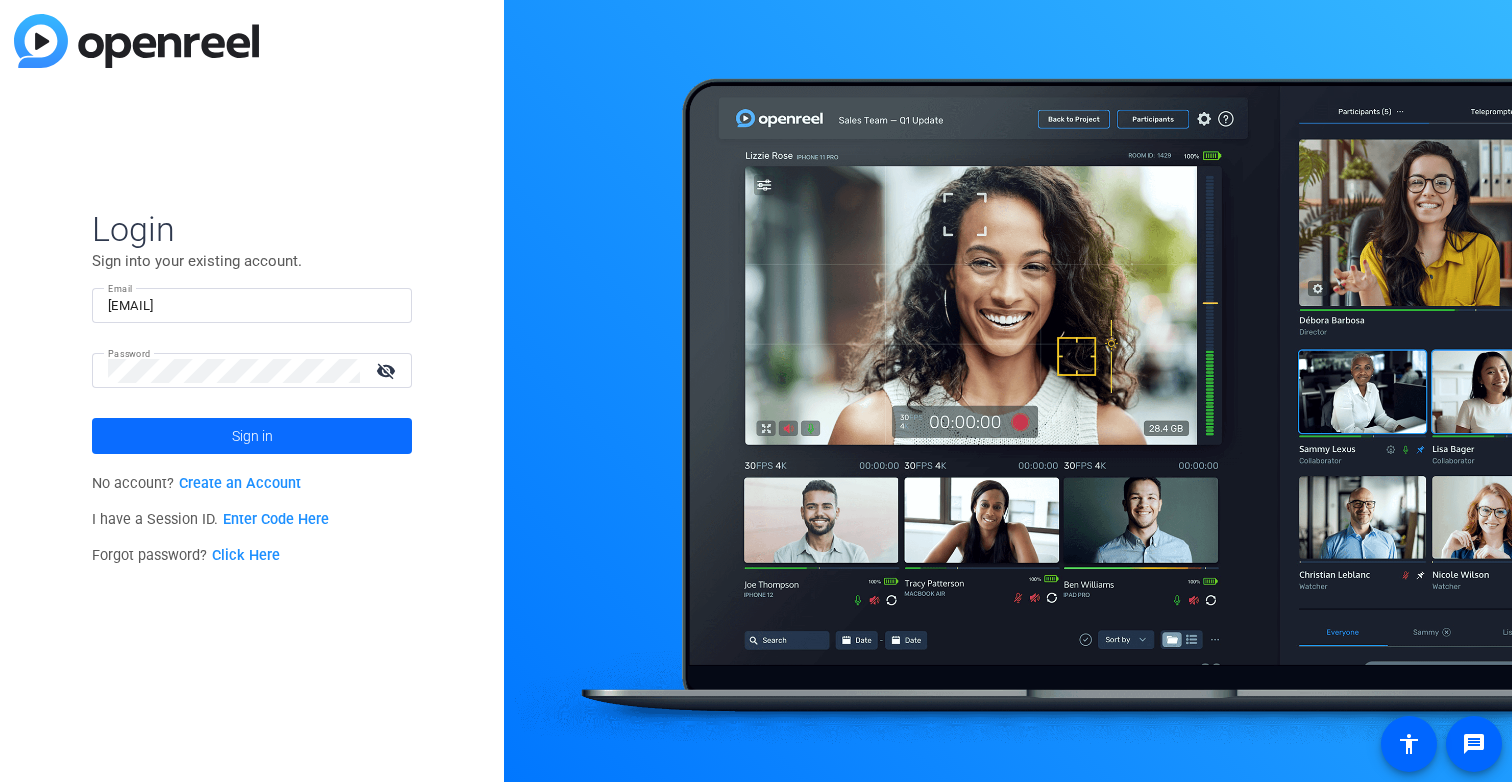 click 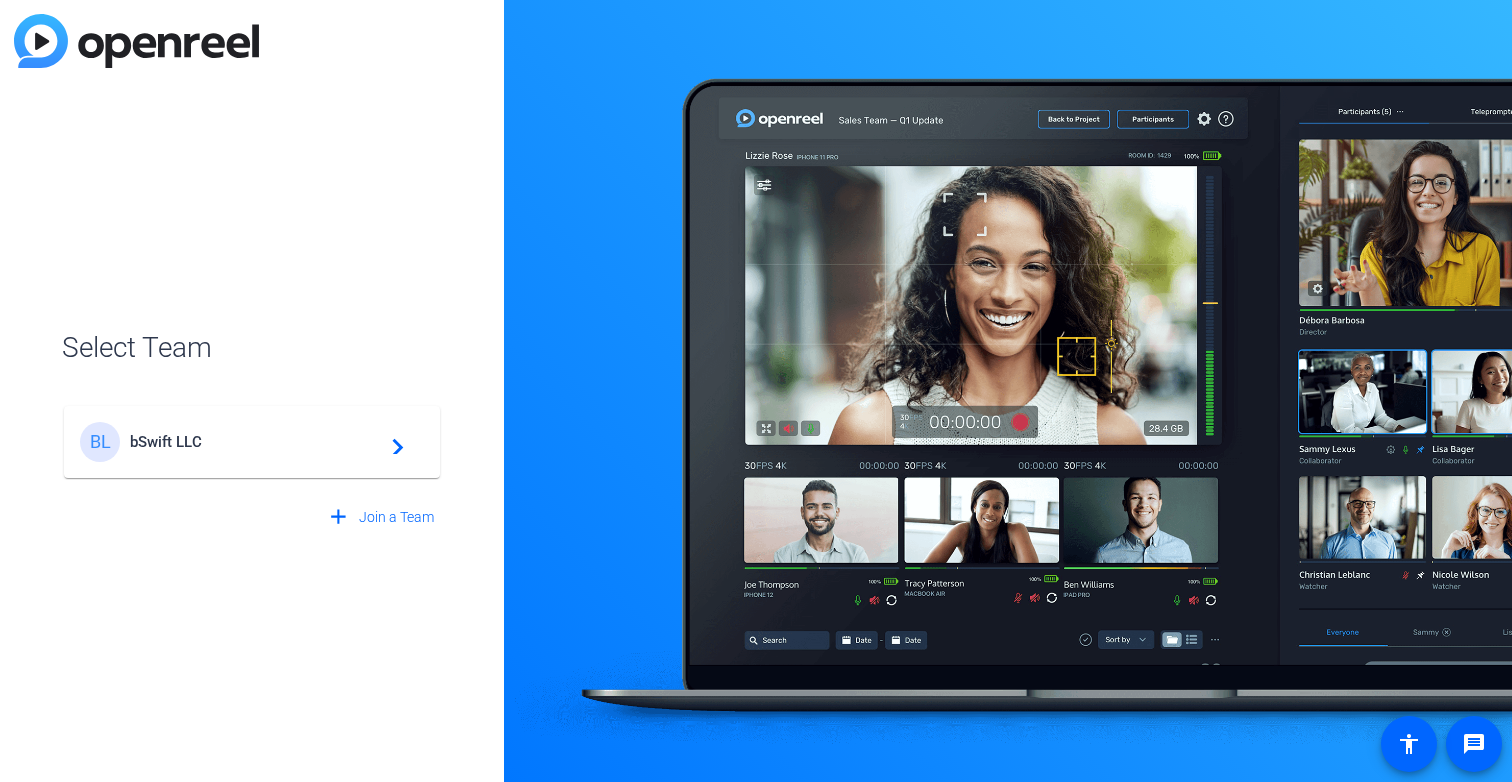 click on "BL bSwift LLC  navigate_next" 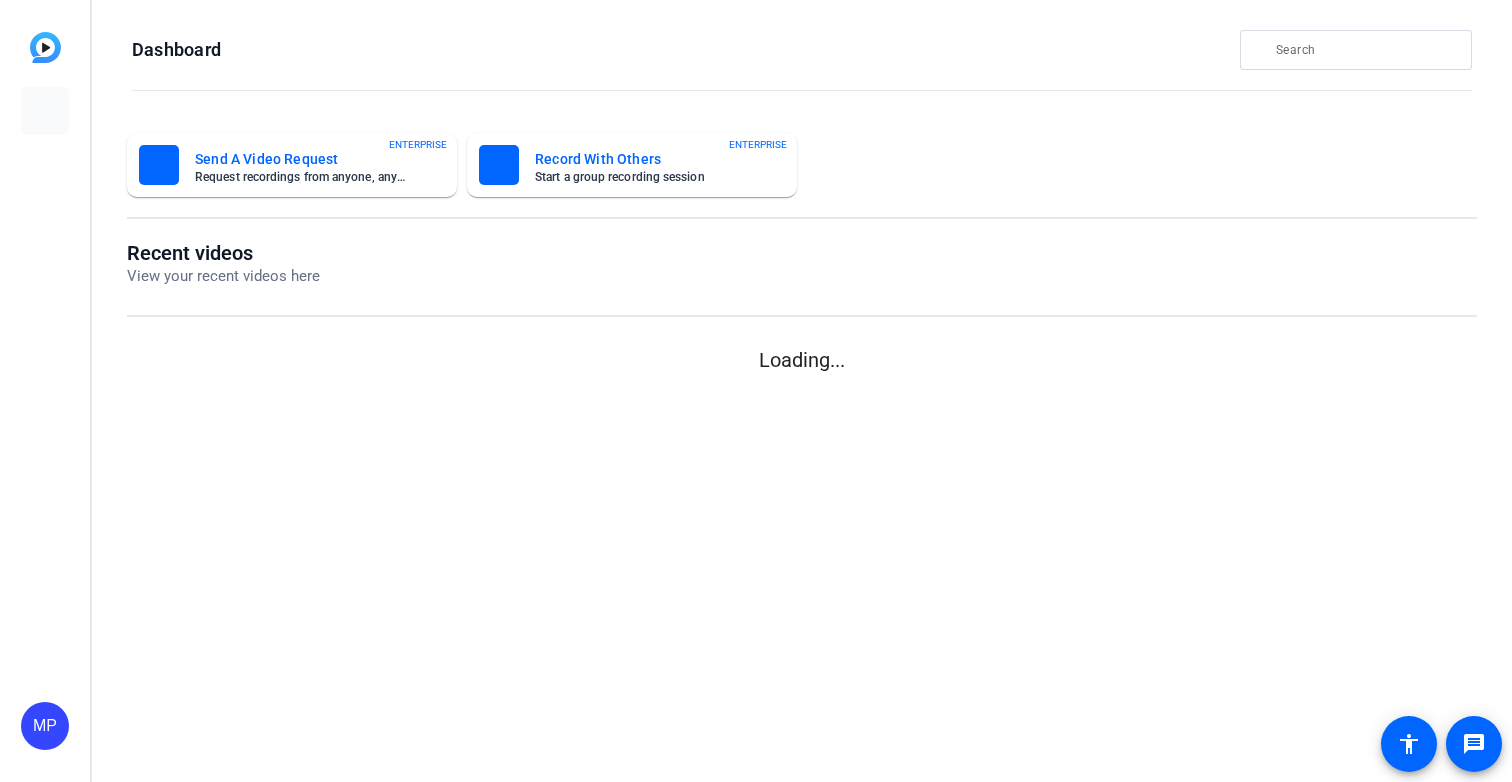 scroll, scrollTop: 0, scrollLeft: 0, axis: both 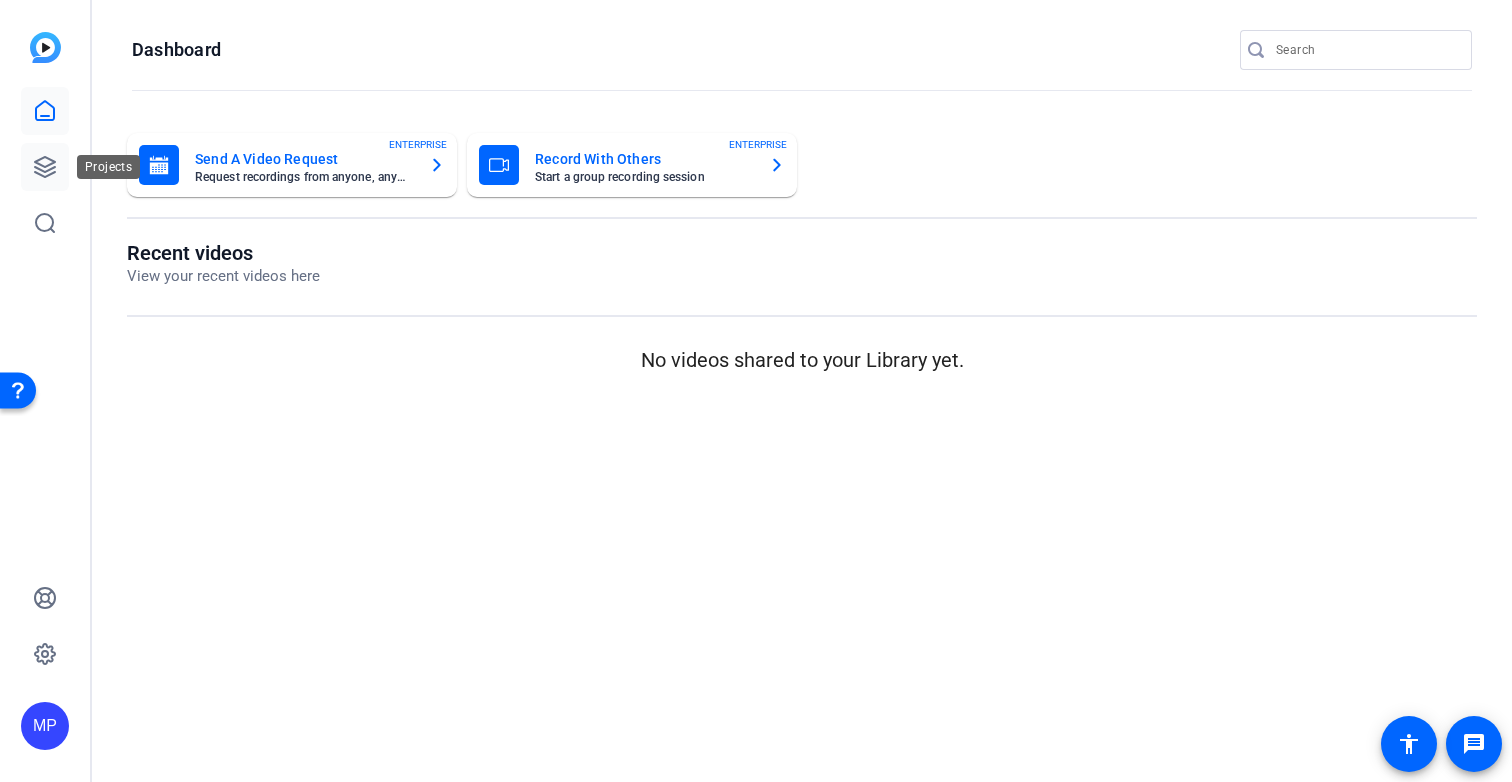 click 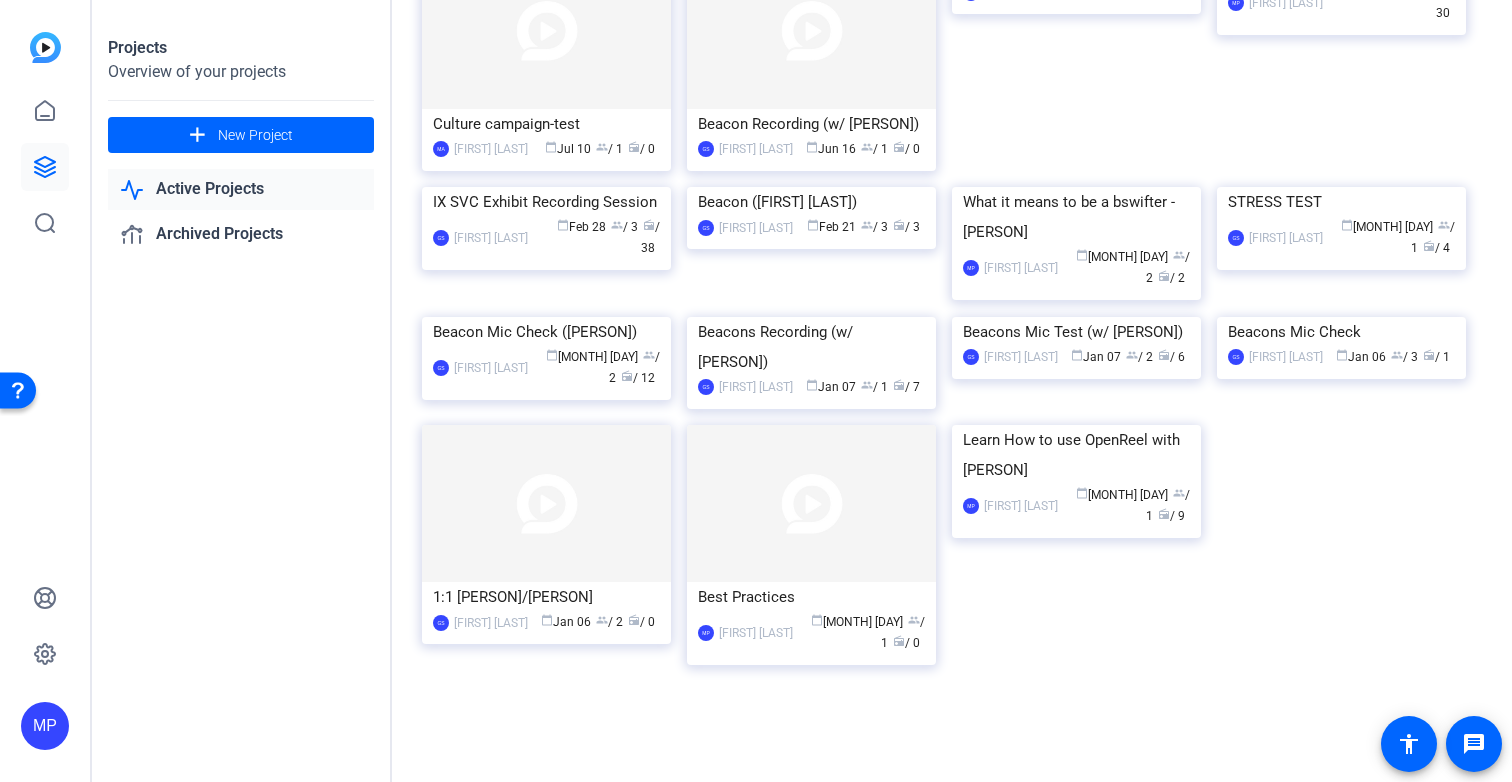 scroll, scrollTop: 0, scrollLeft: 0, axis: both 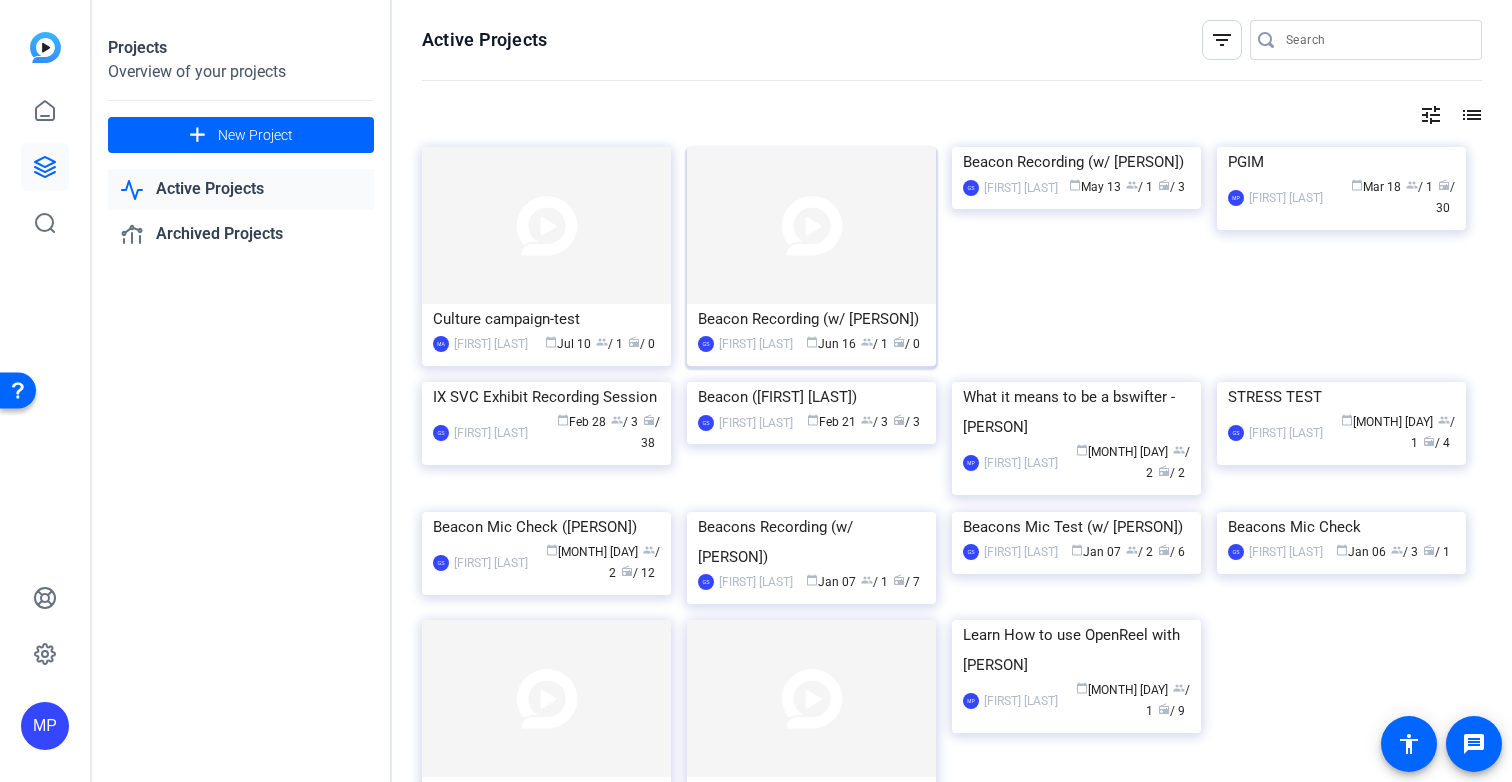 click 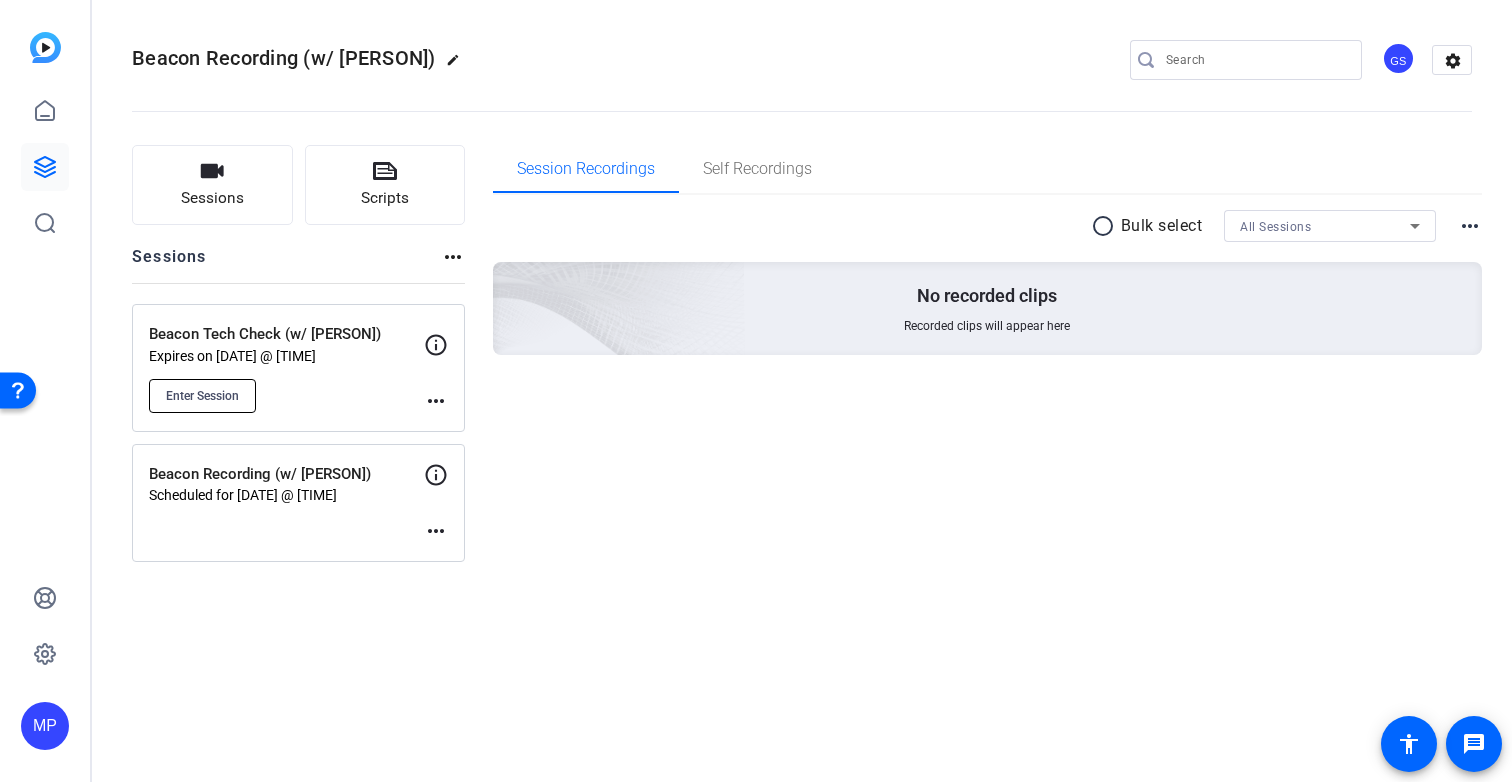 click on "Enter Session" 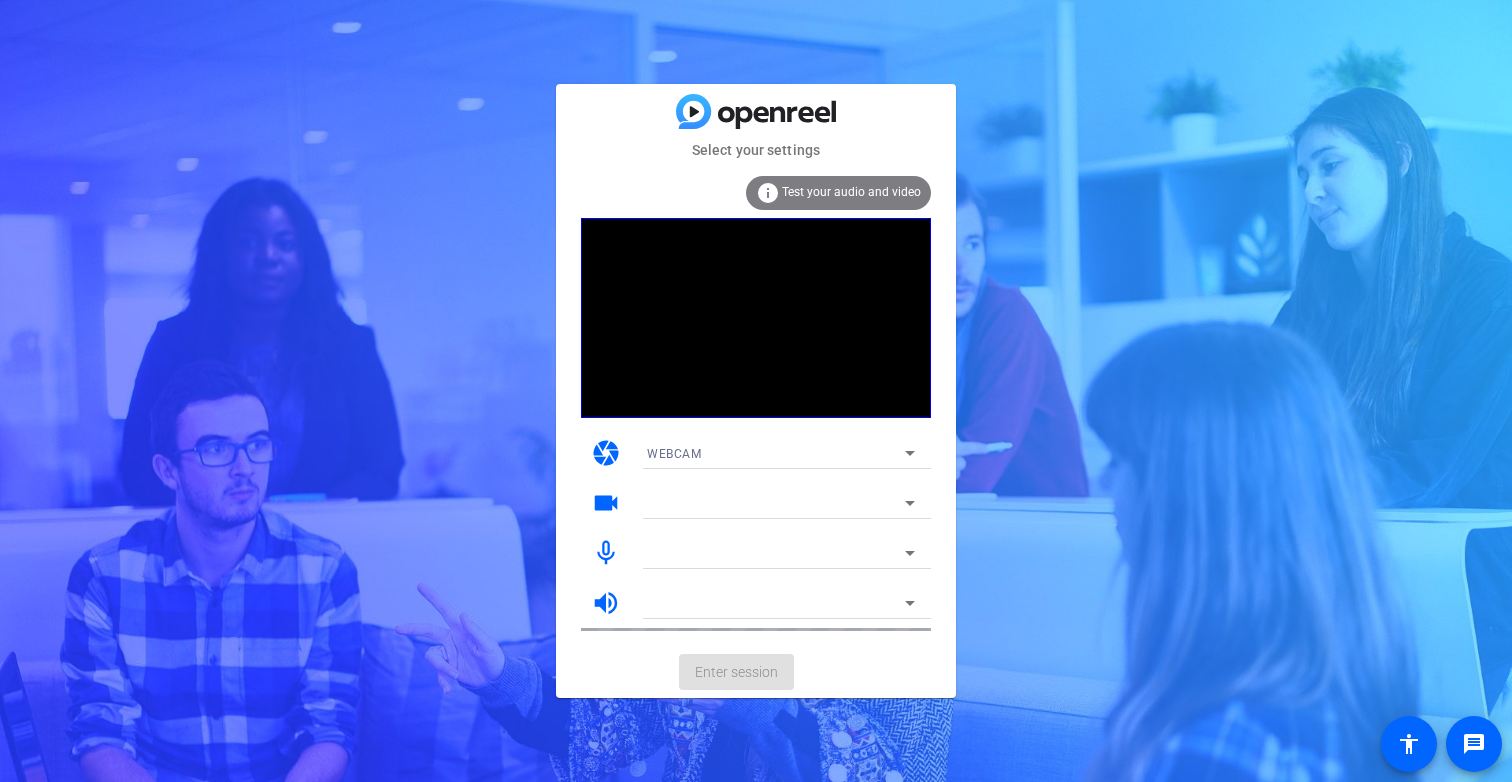 scroll, scrollTop: 0, scrollLeft: 0, axis: both 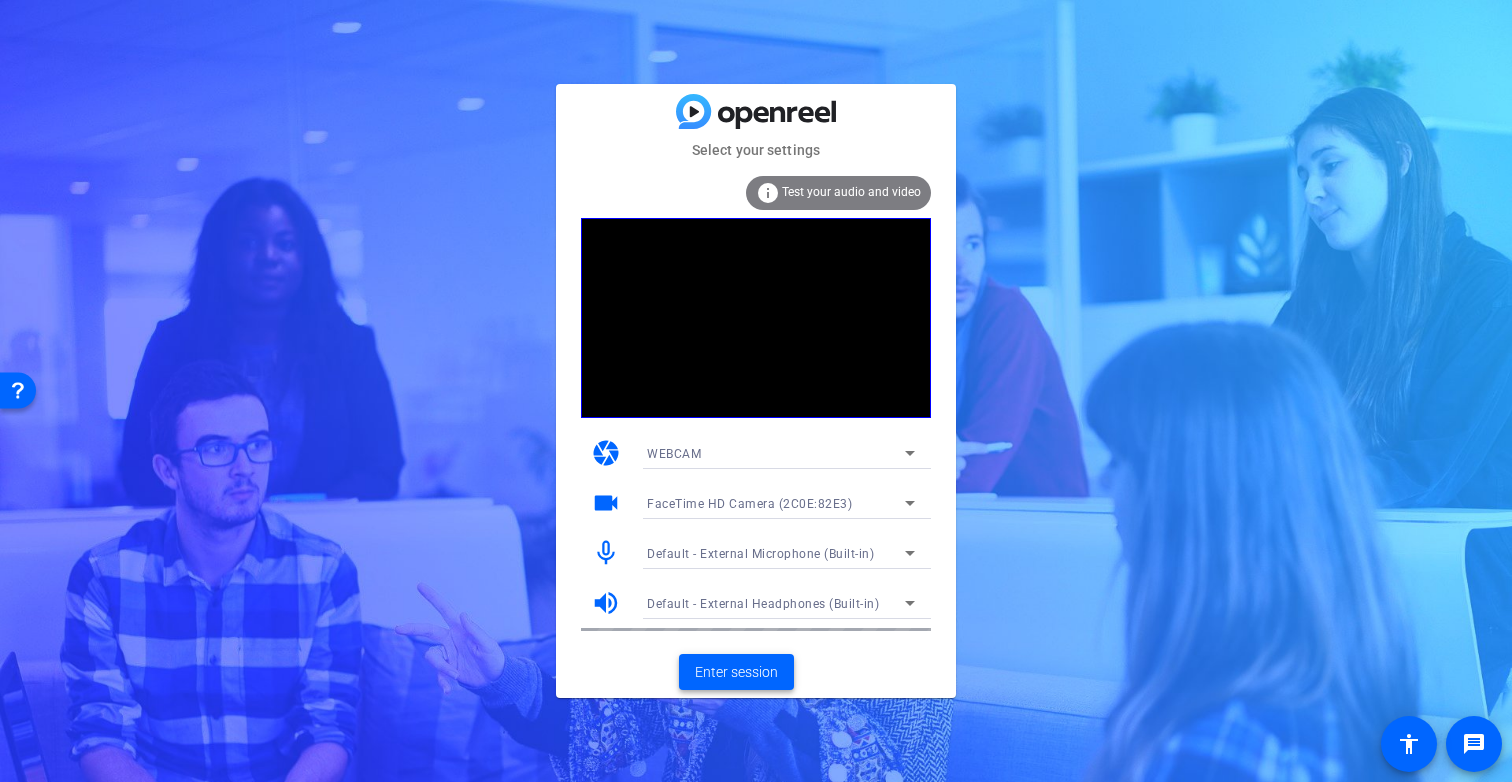 click on "Enter session" 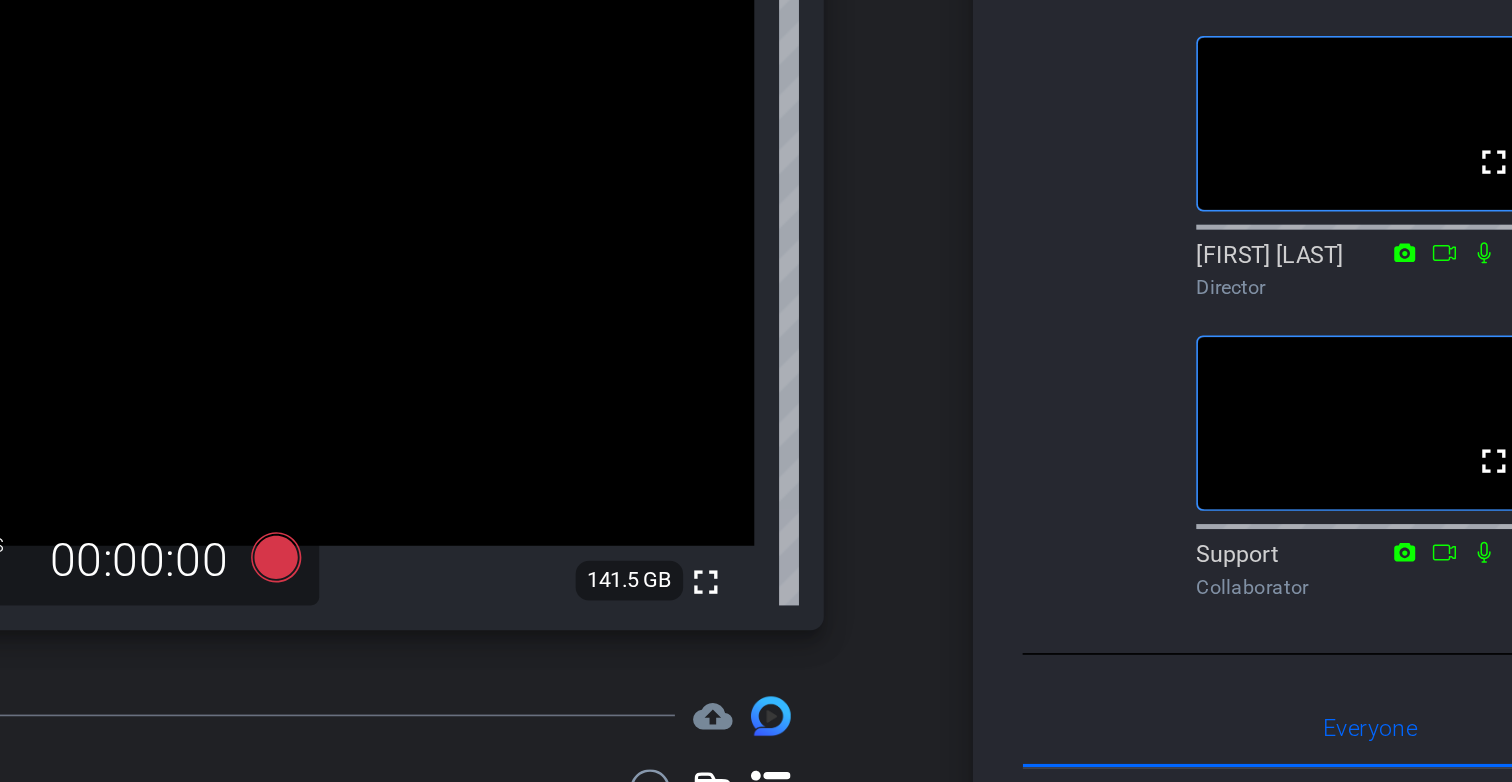 scroll, scrollTop: 138, scrollLeft: 0, axis: vertical 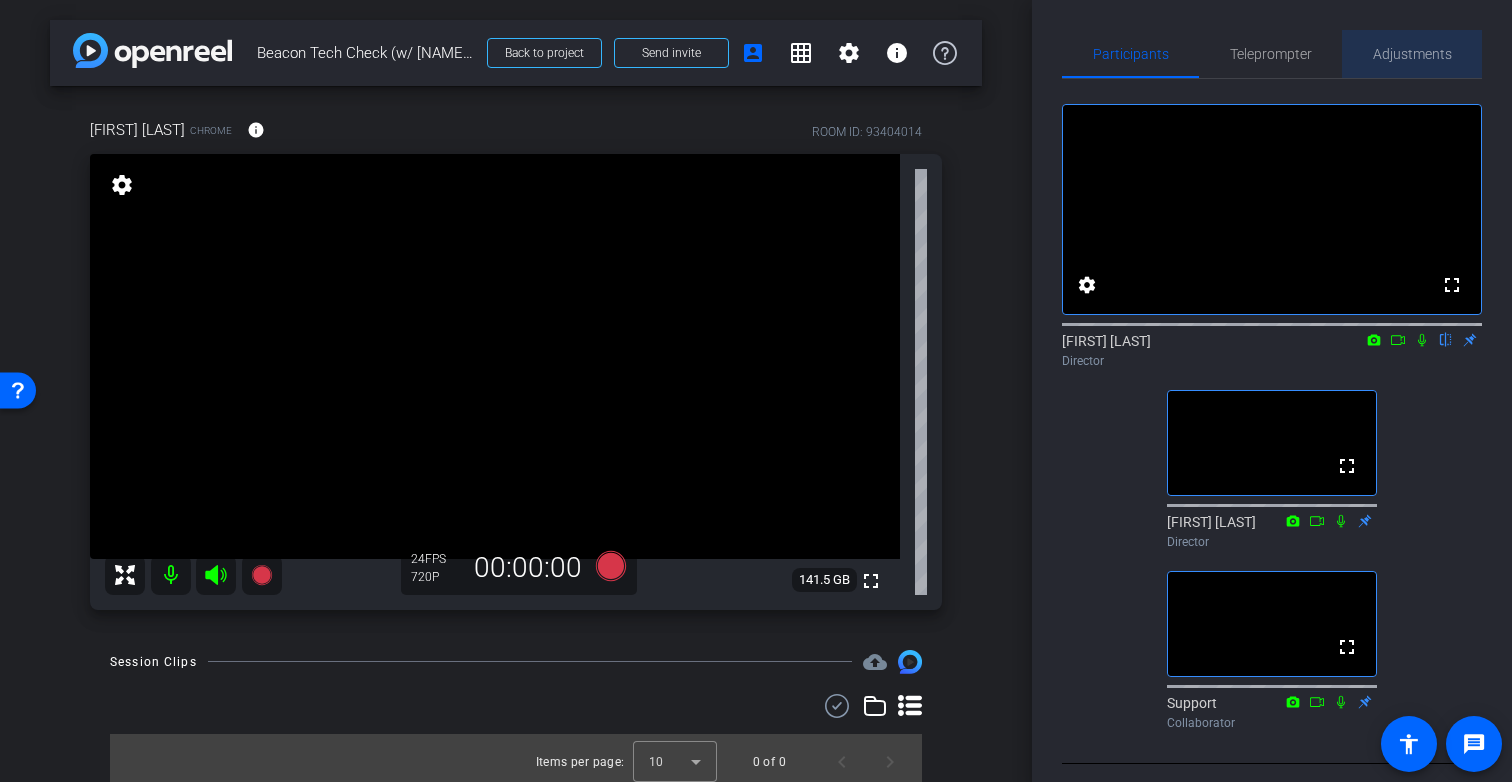 click on "Adjustments" at bounding box center (1412, 54) 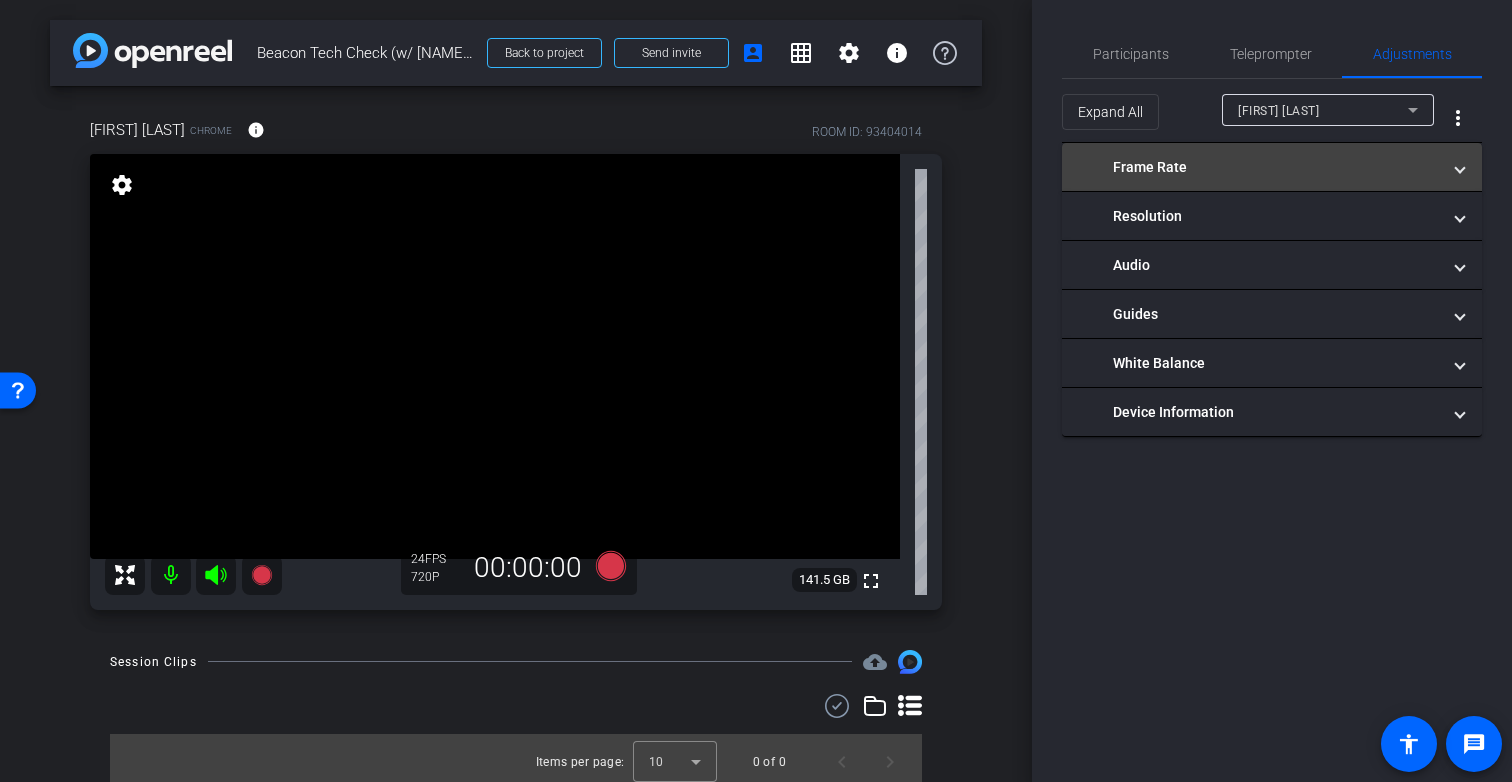 click on "Frame Rate" at bounding box center [1260, 167] 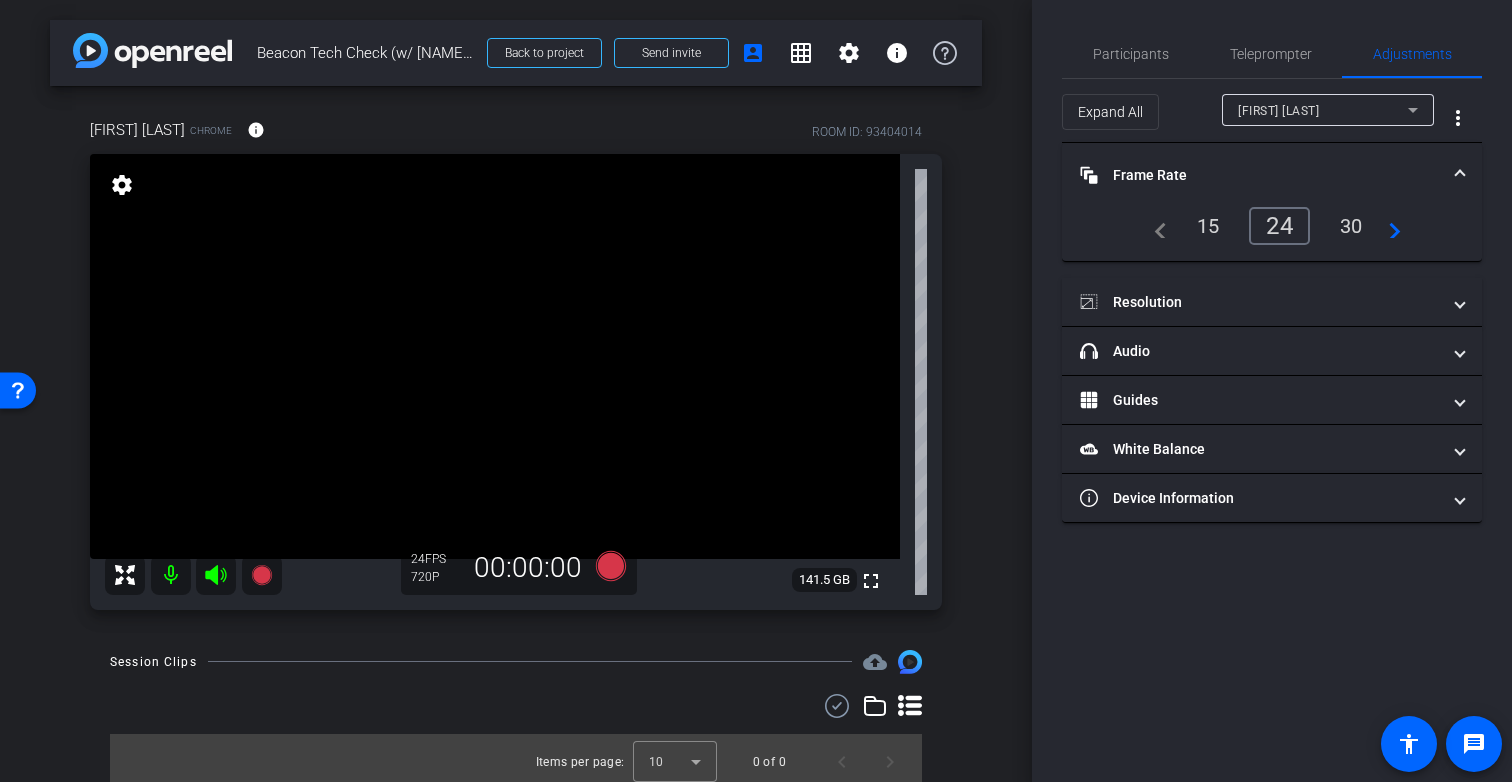 click on "30" at bounding box center (1351, 226) 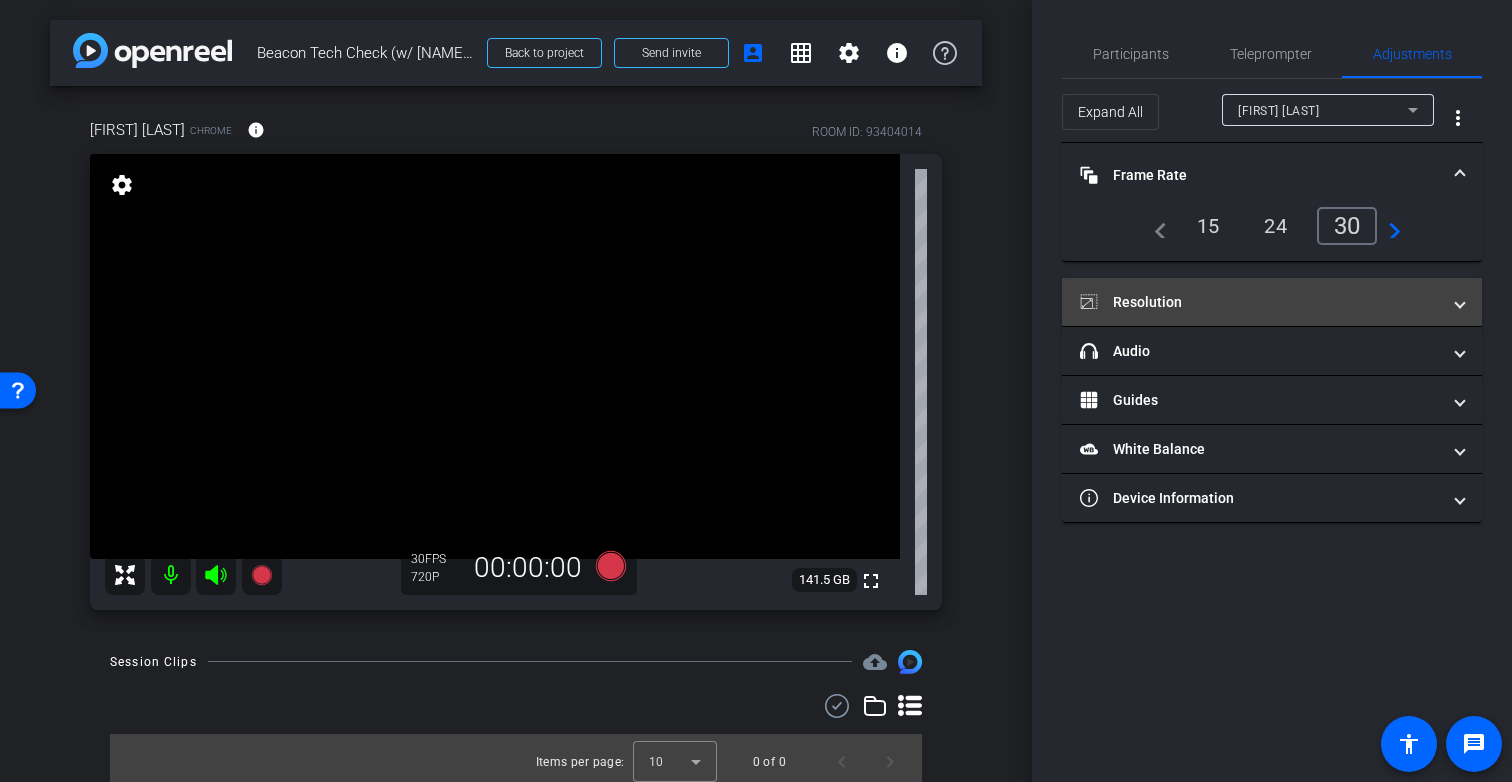 click on "Resolution" at bounding box center (1260, 302) 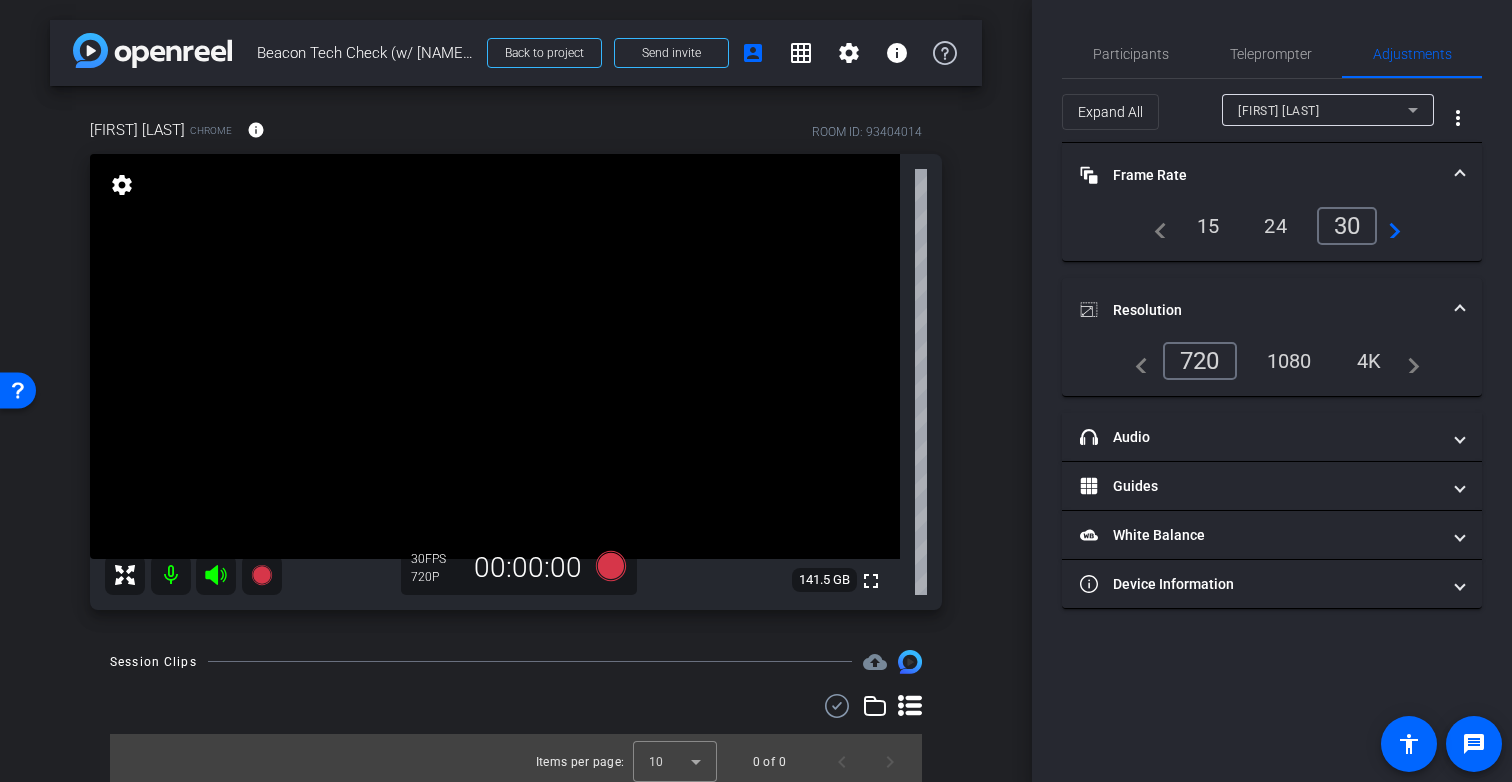 click on "1080" at bounding box center (1289, 361) 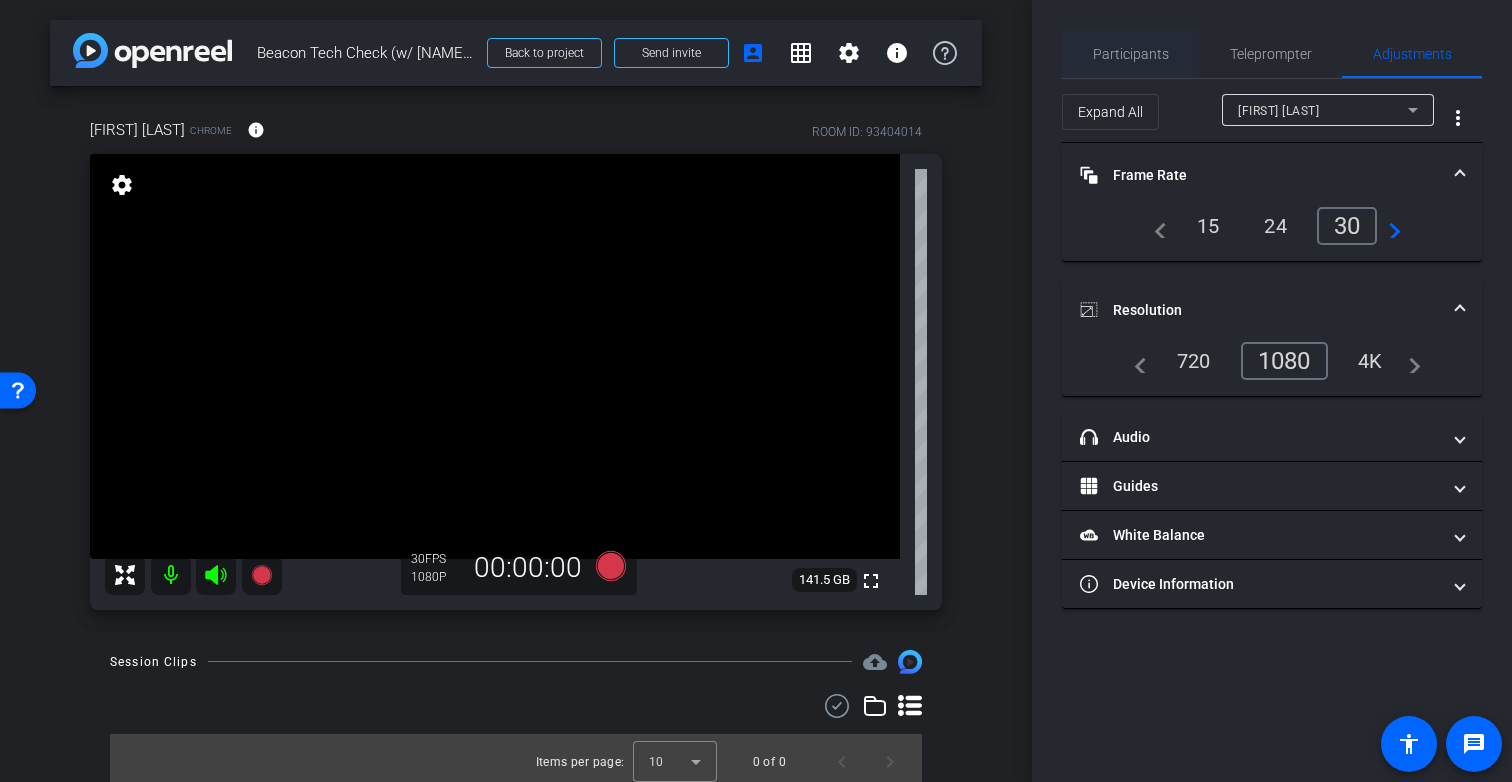 click on "Participants" at bounding box center (1131, 54) 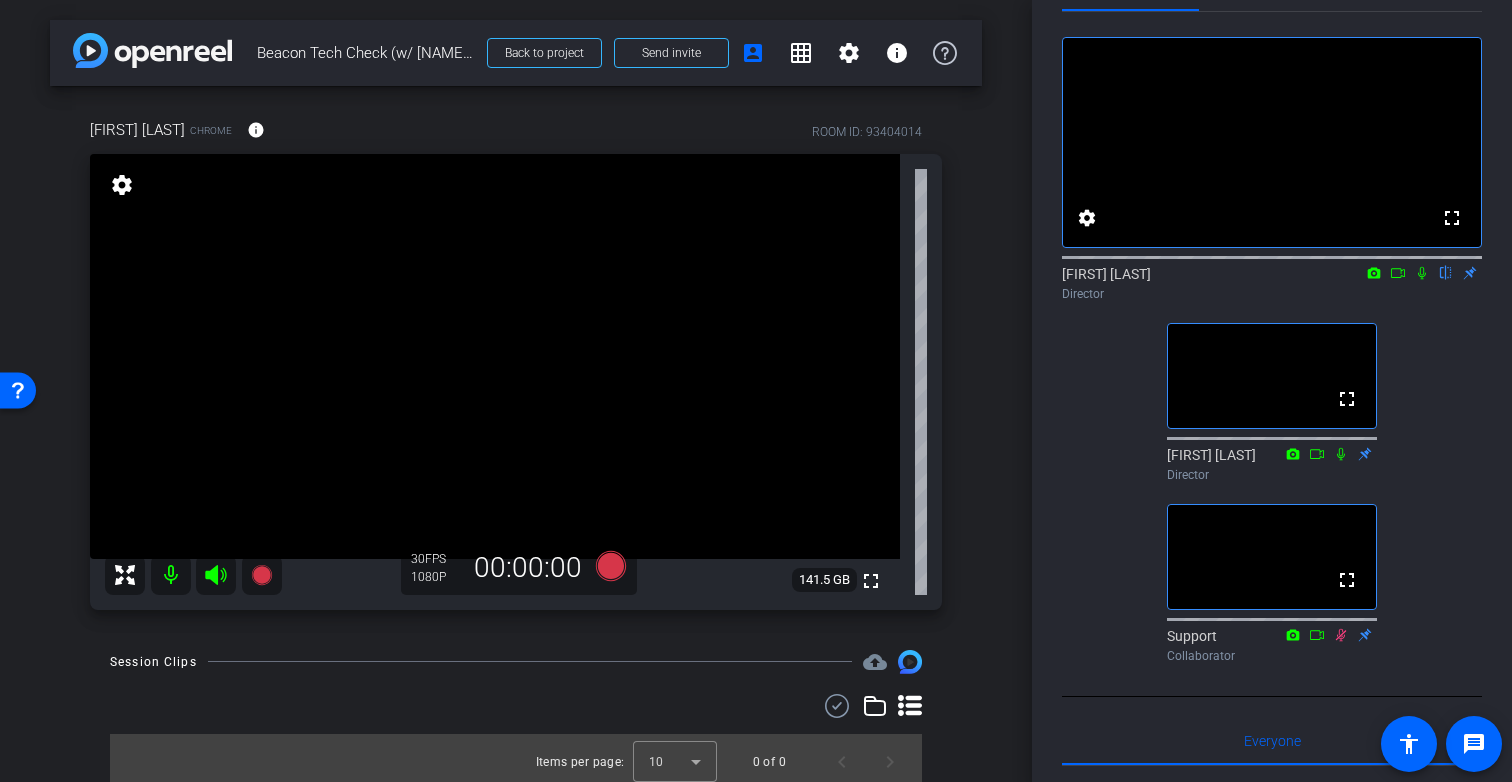 scroll, scrollTop: 71, scrollLeft: 0, axis: vertical 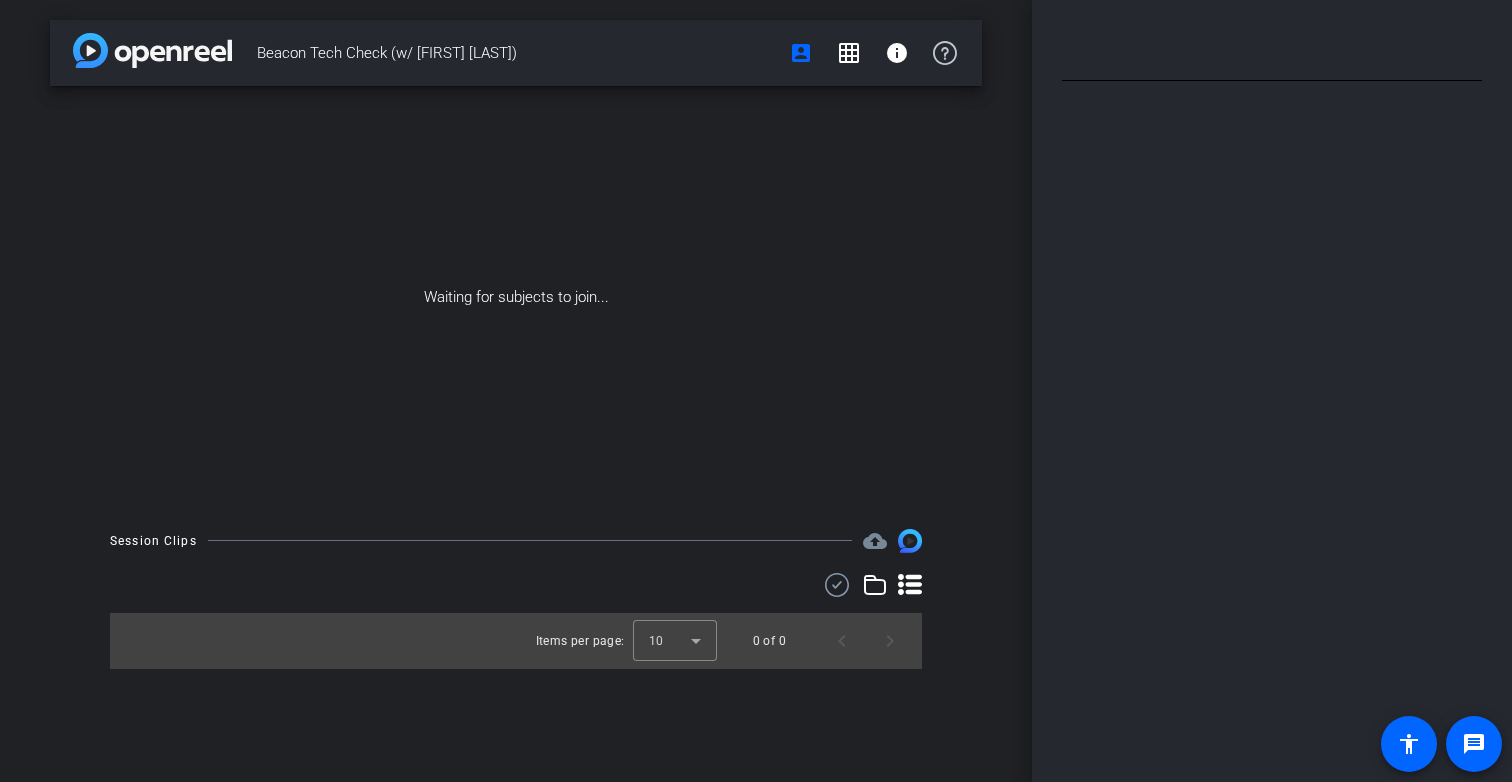 type 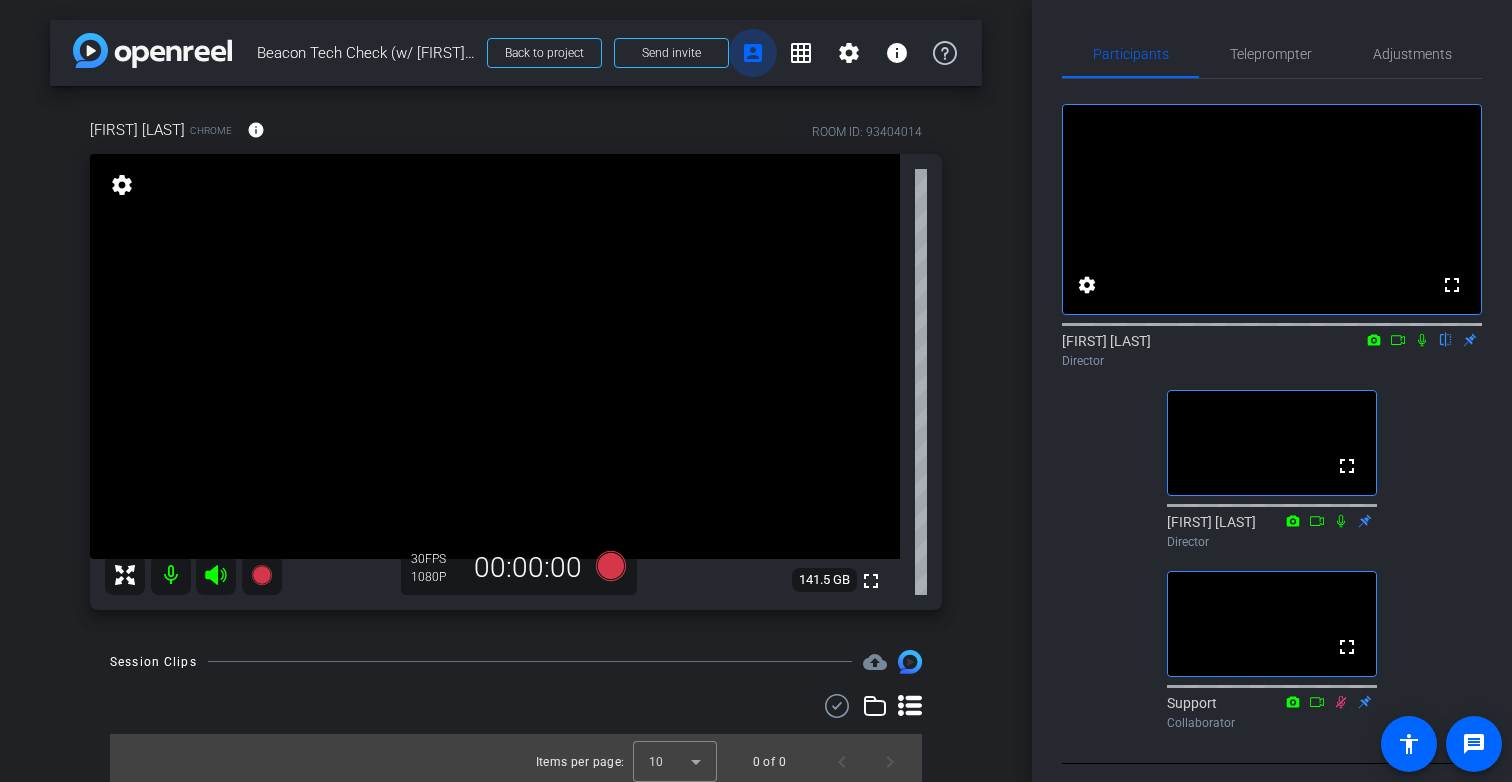 scroll, scrollTop: 0, scrollLeft: 0, axis: both 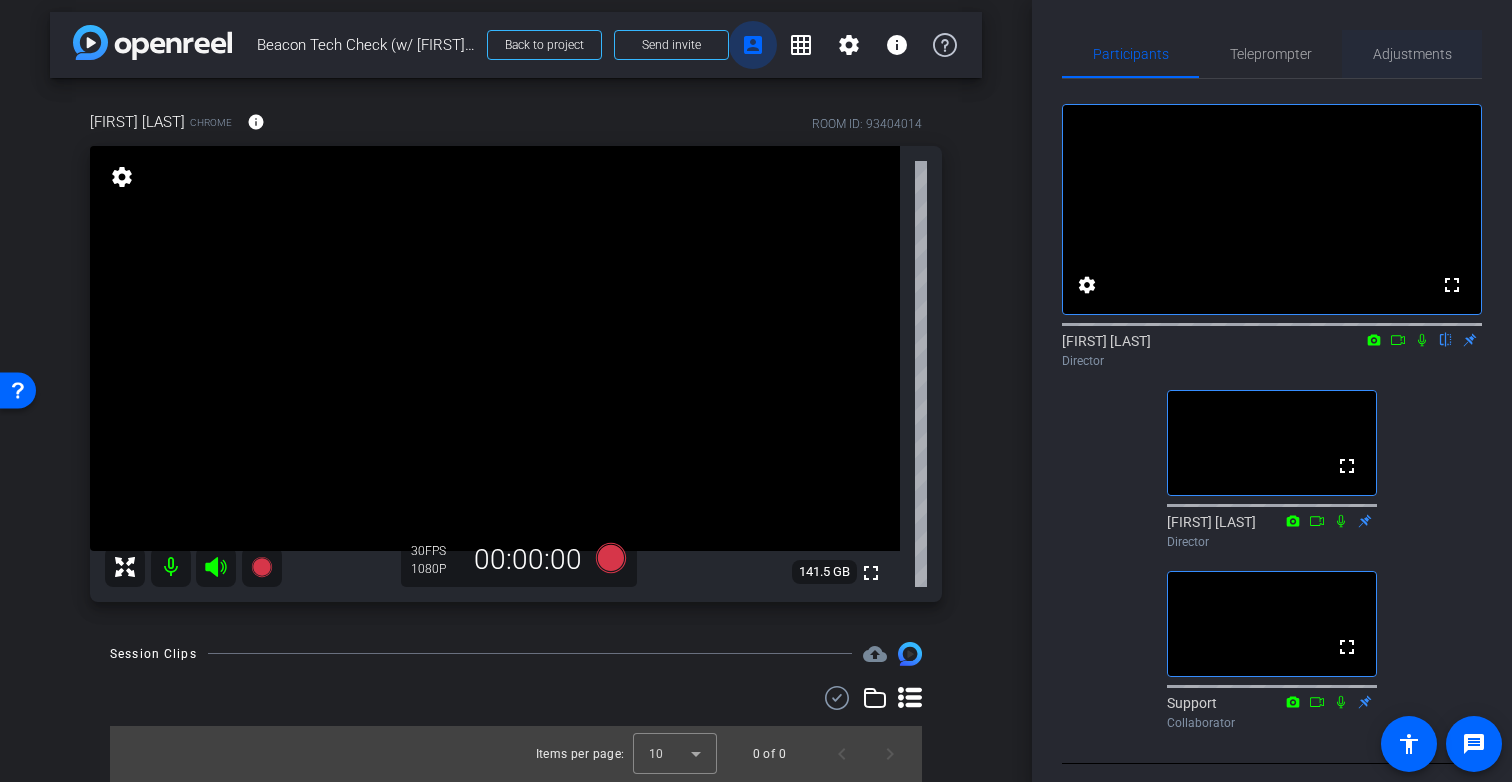 click on "Adjustments" at bounding box center (1412, 54) 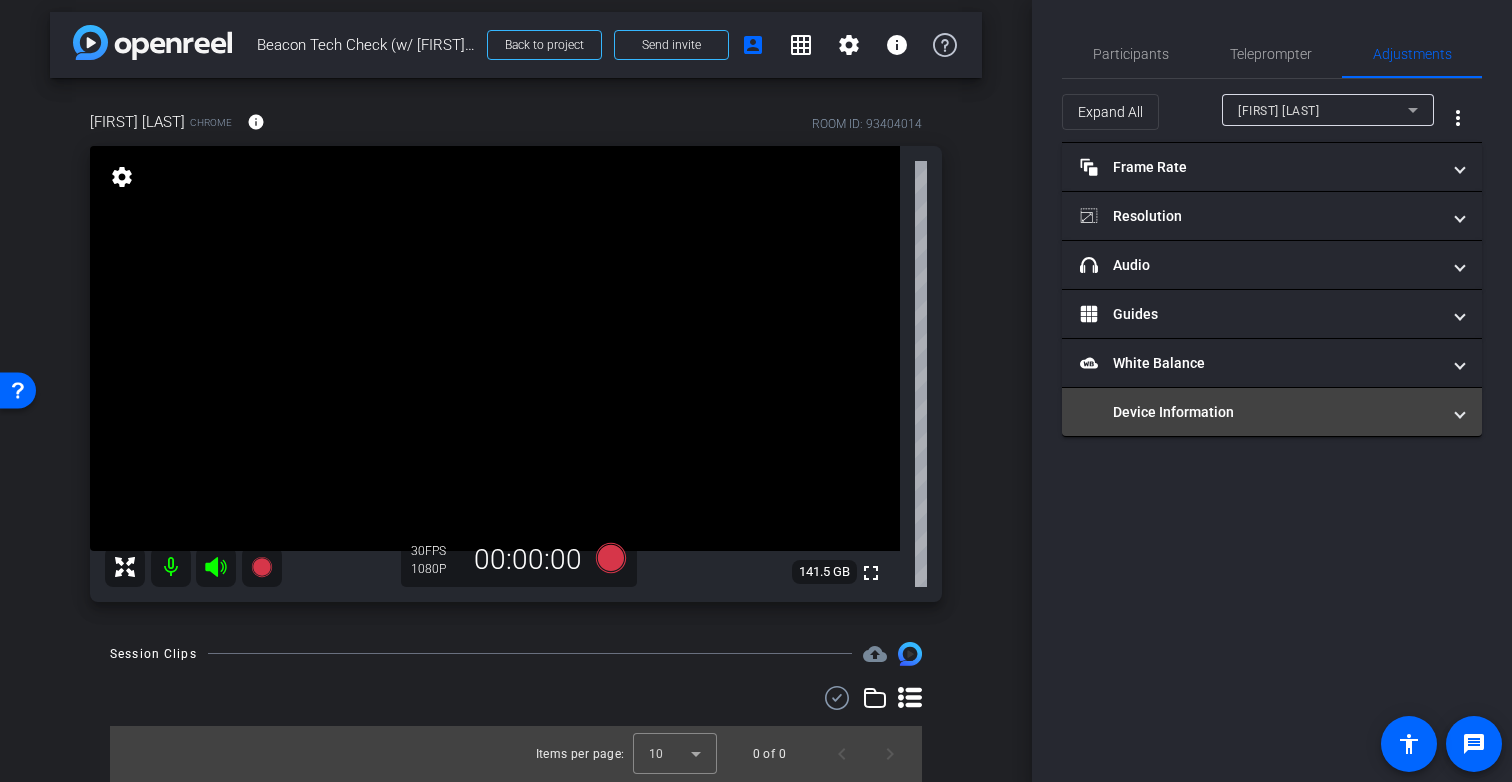click on "Device Information" at bounding box center (1260, 412) 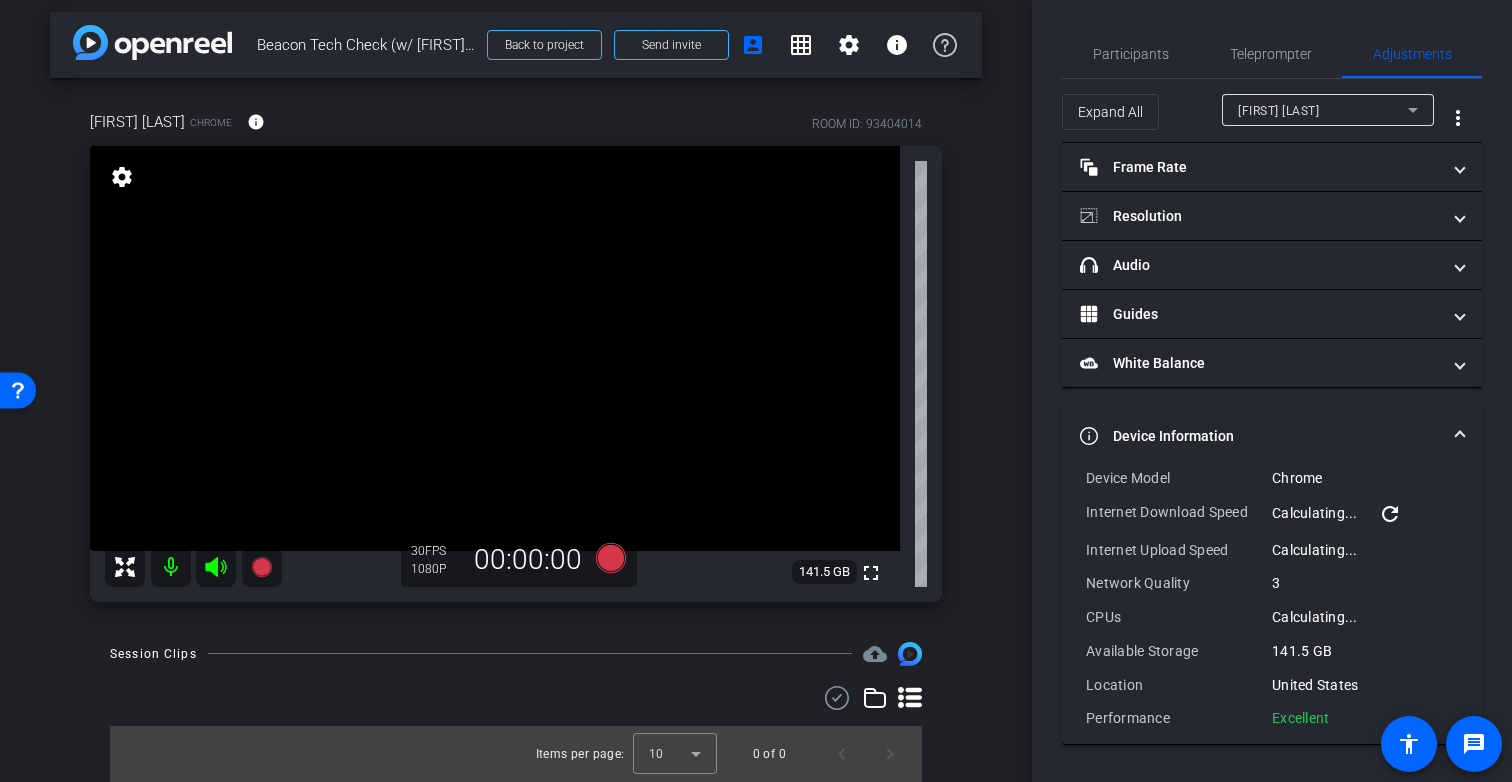 click on "amit jain" at bounding box center (1278, 111) 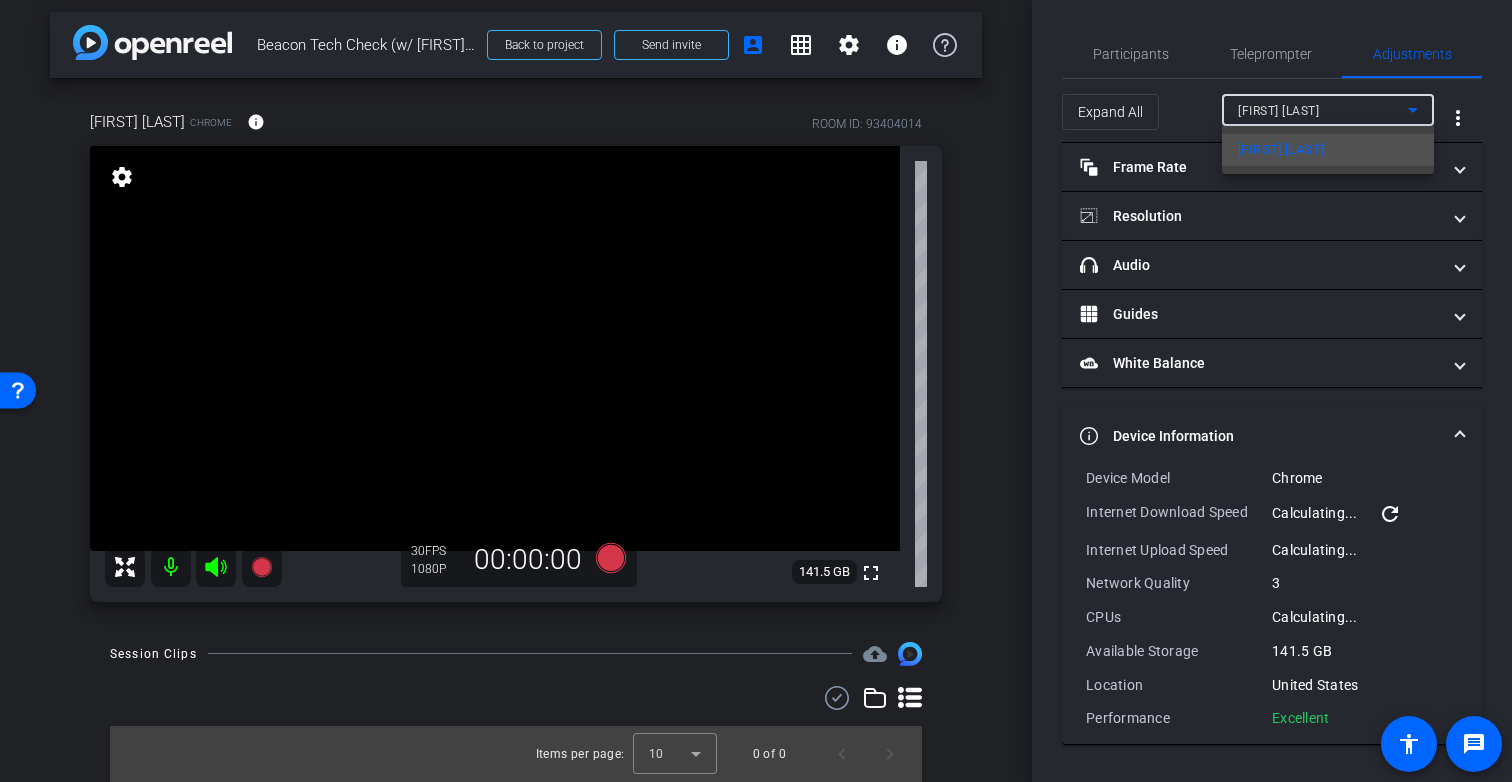 click at bounding box center (756, 391) 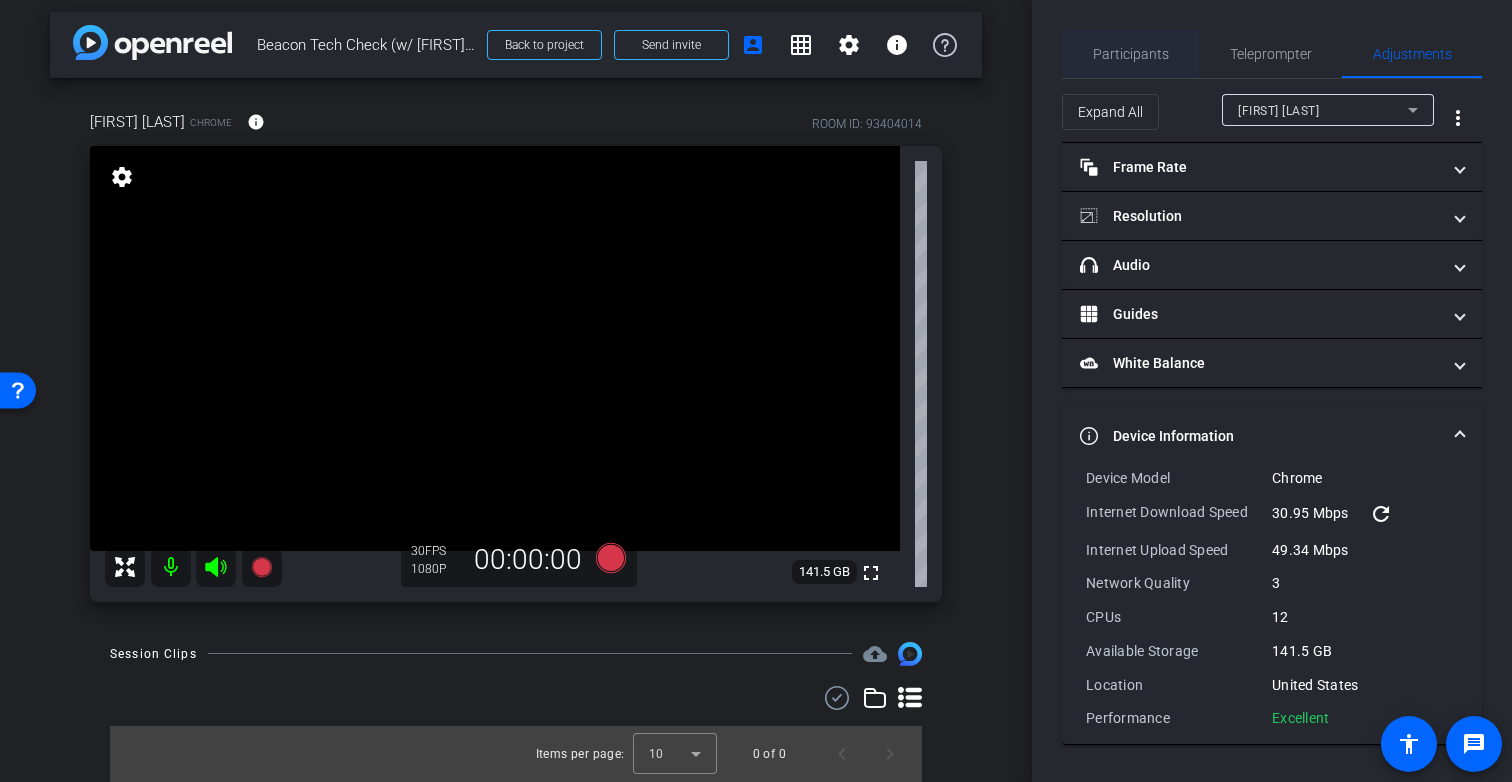 click on "Participants" at bounding box center (1131, 54) 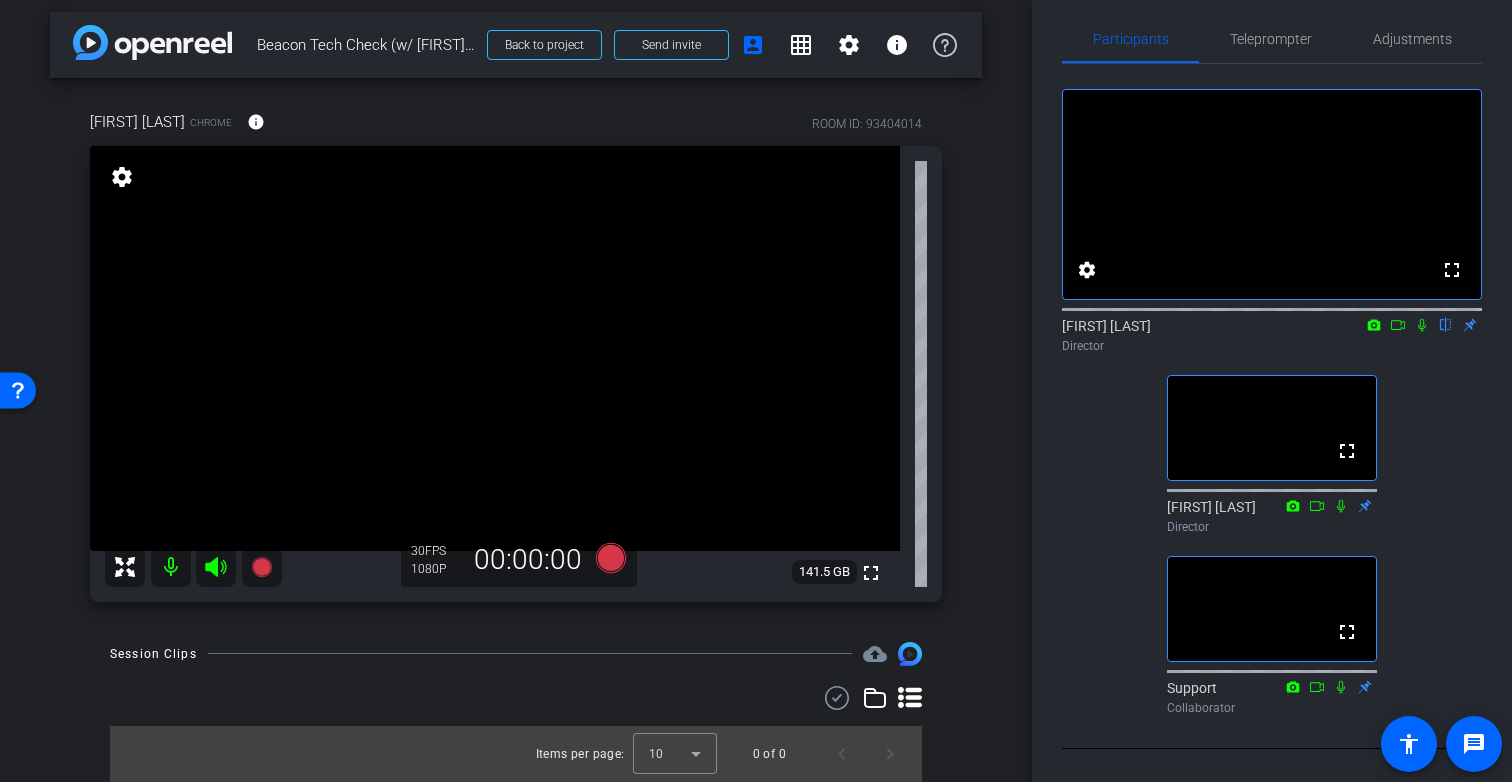 scroll, scrollTop: 11, scrollLeft: 0, axis: vertical 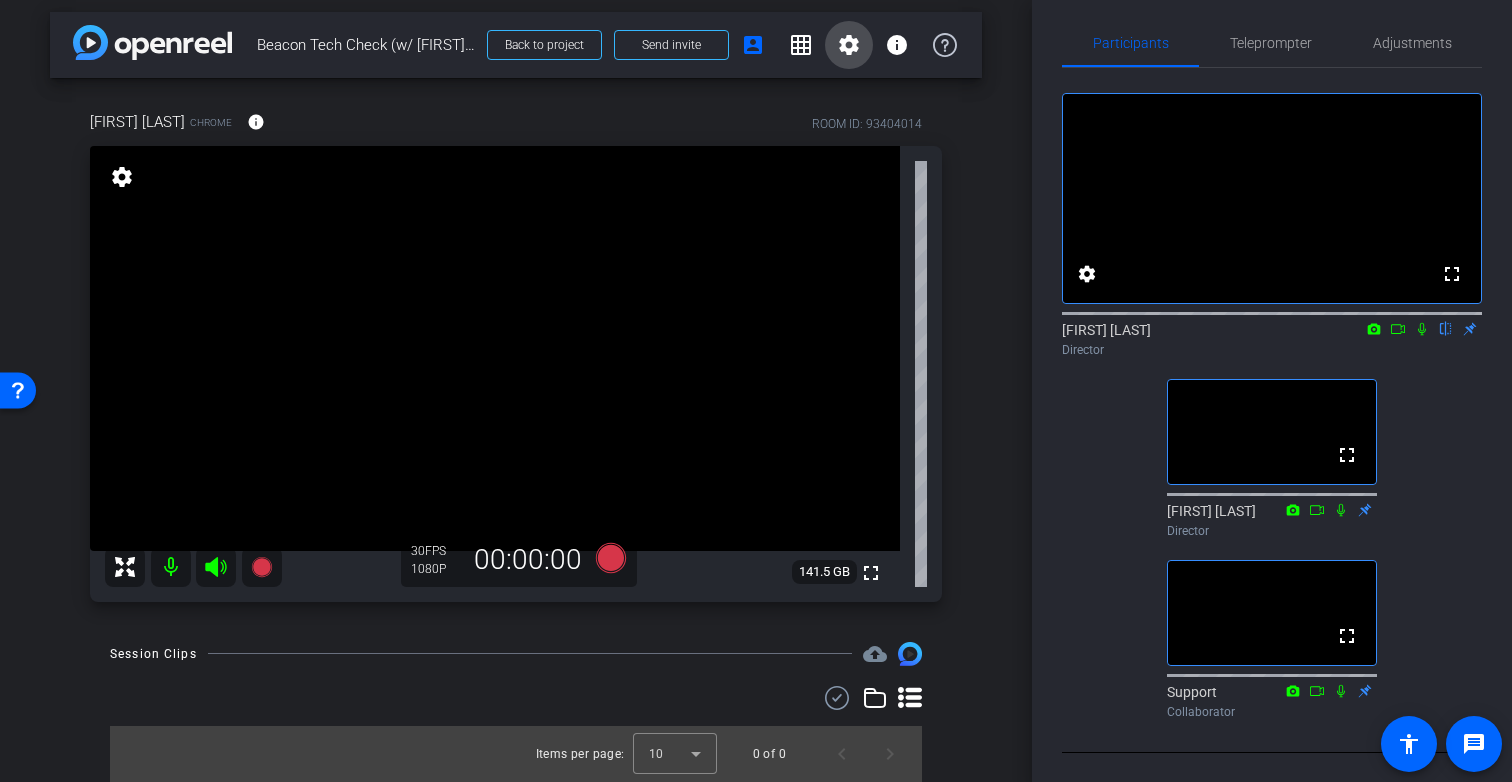click on "settings" at bounding box center [849, 45] 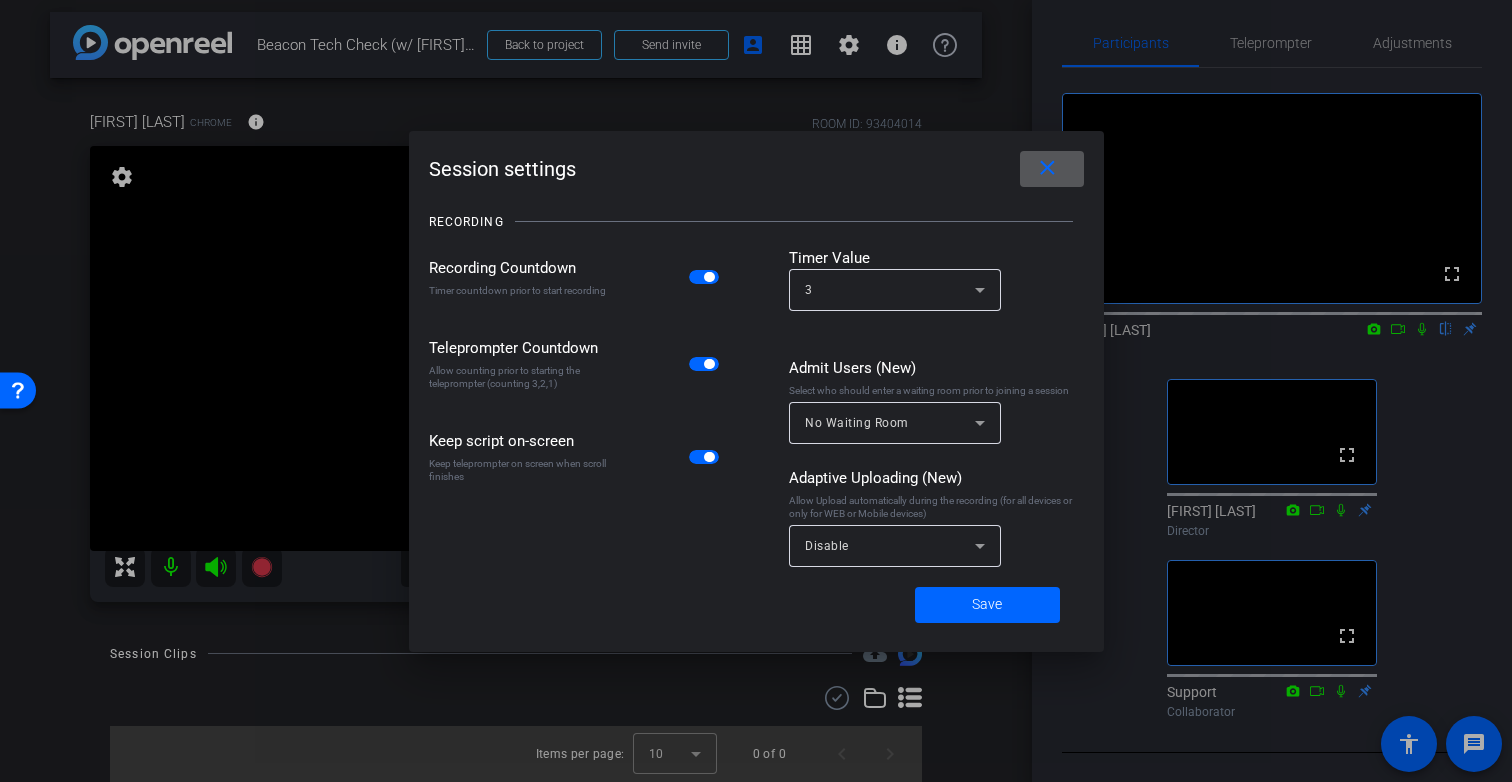 click at bounding box center (756, 391) 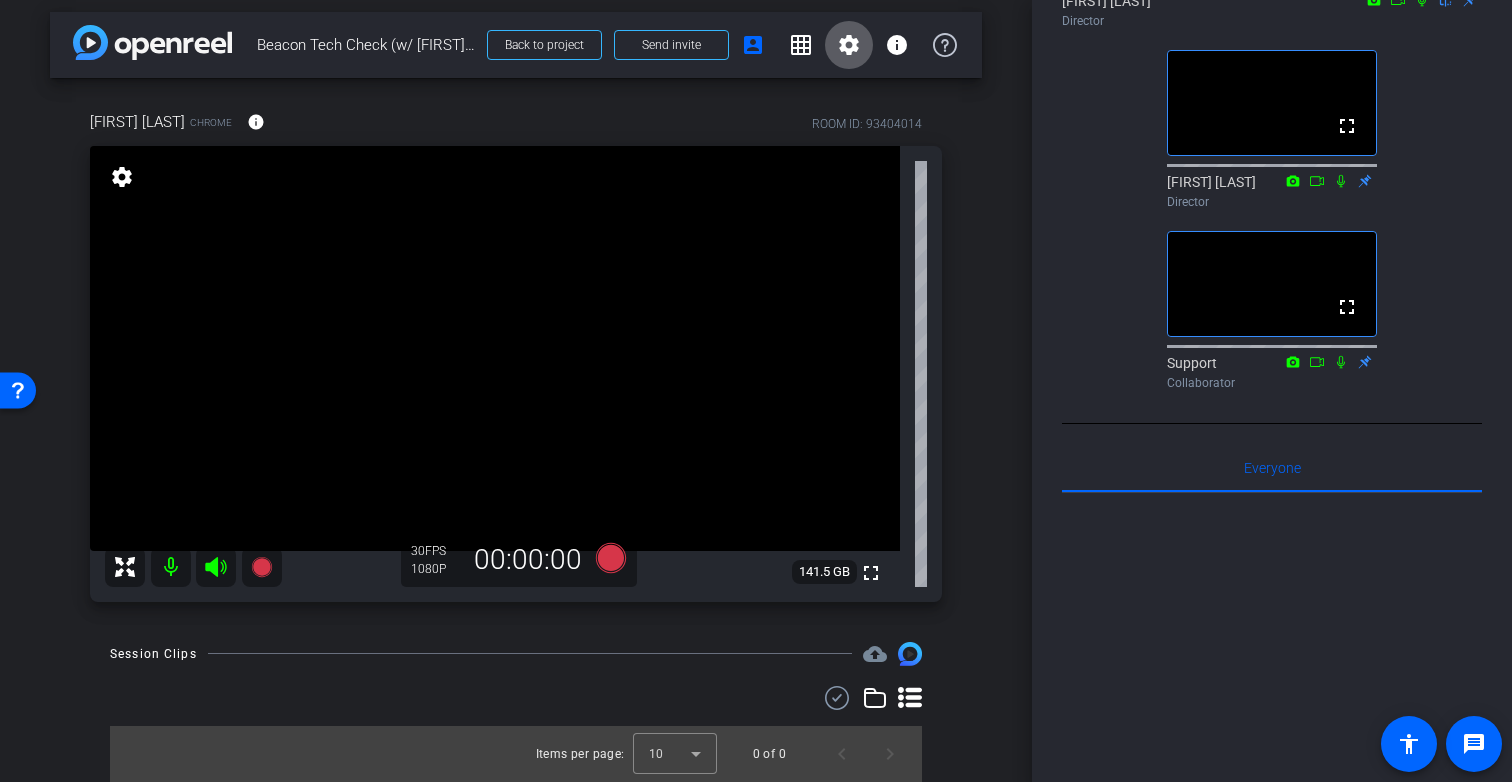 scroll, scrollTop: 0, scrollLeft: 0, axis: both 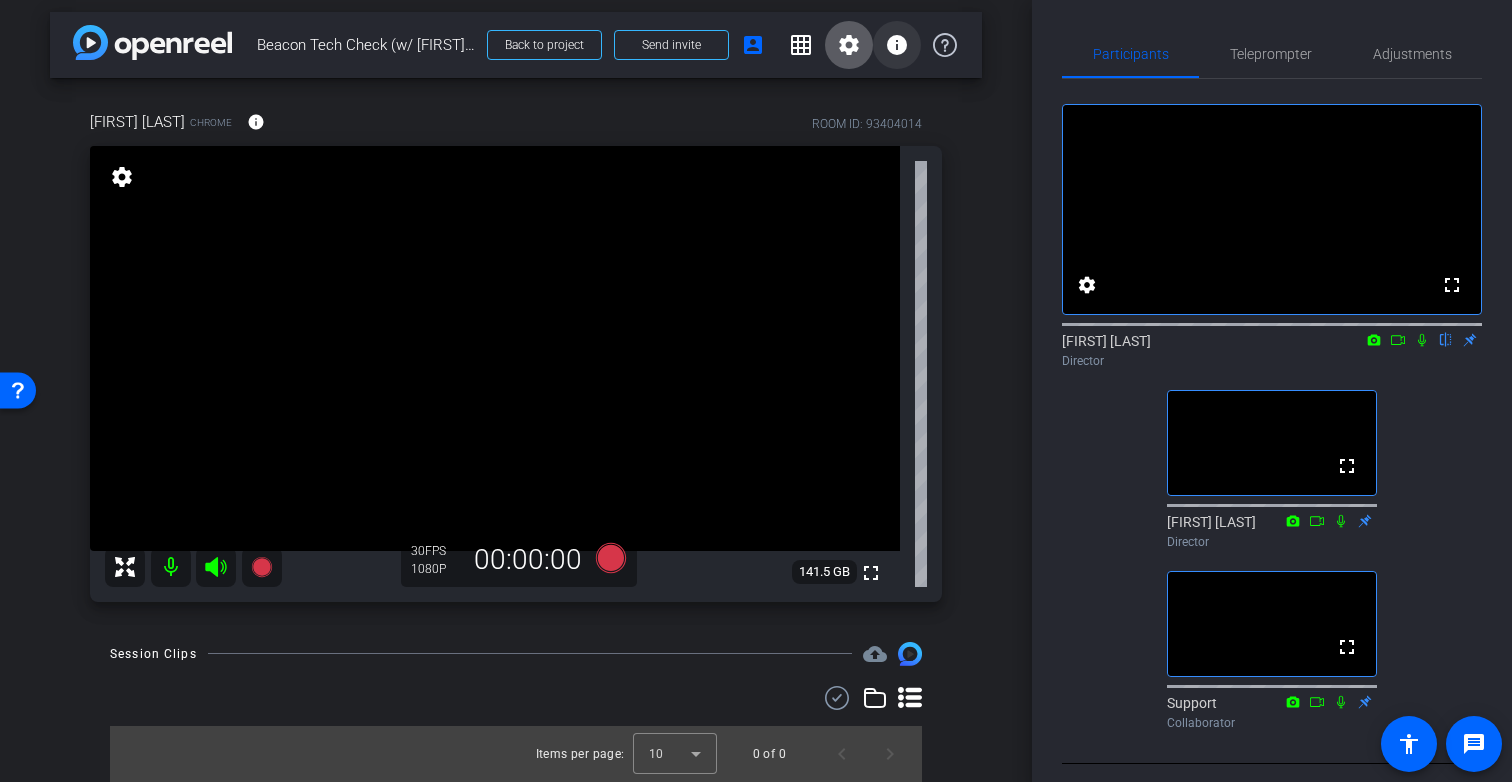 click at bounding box center (897, 45) 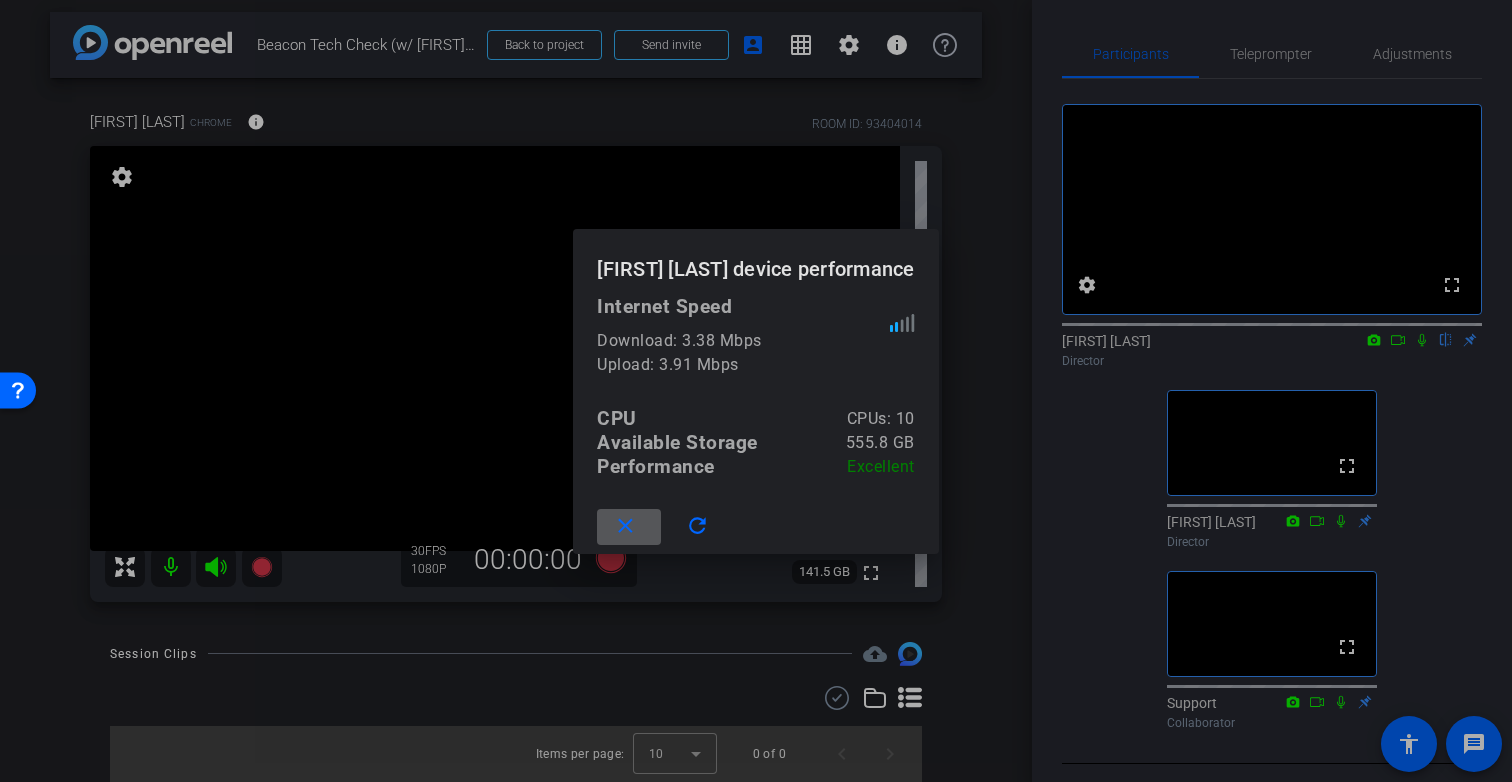 click at bounding box center [756, 391] 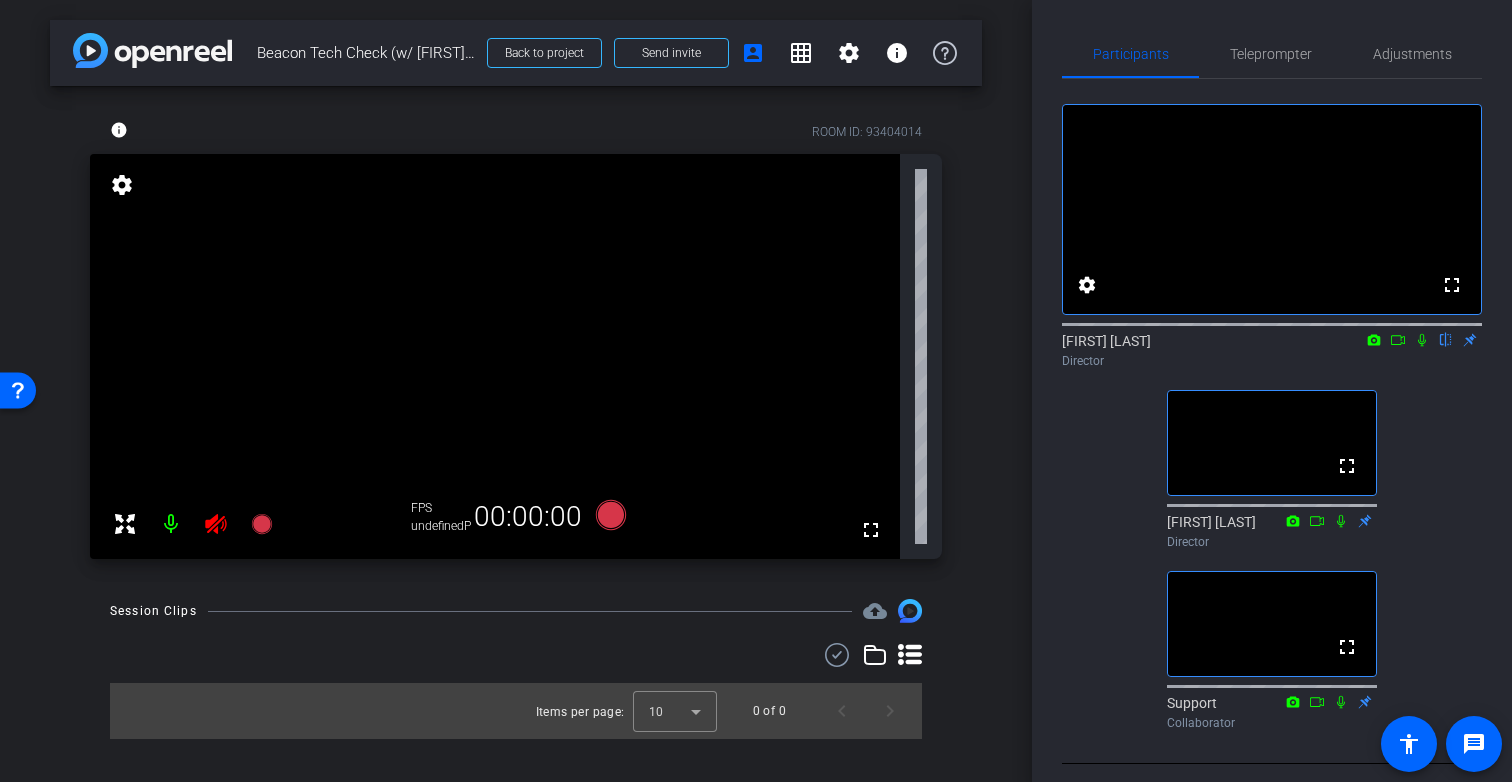 scroll, scrollTop: 0, scrollLeft: 0, axis: both 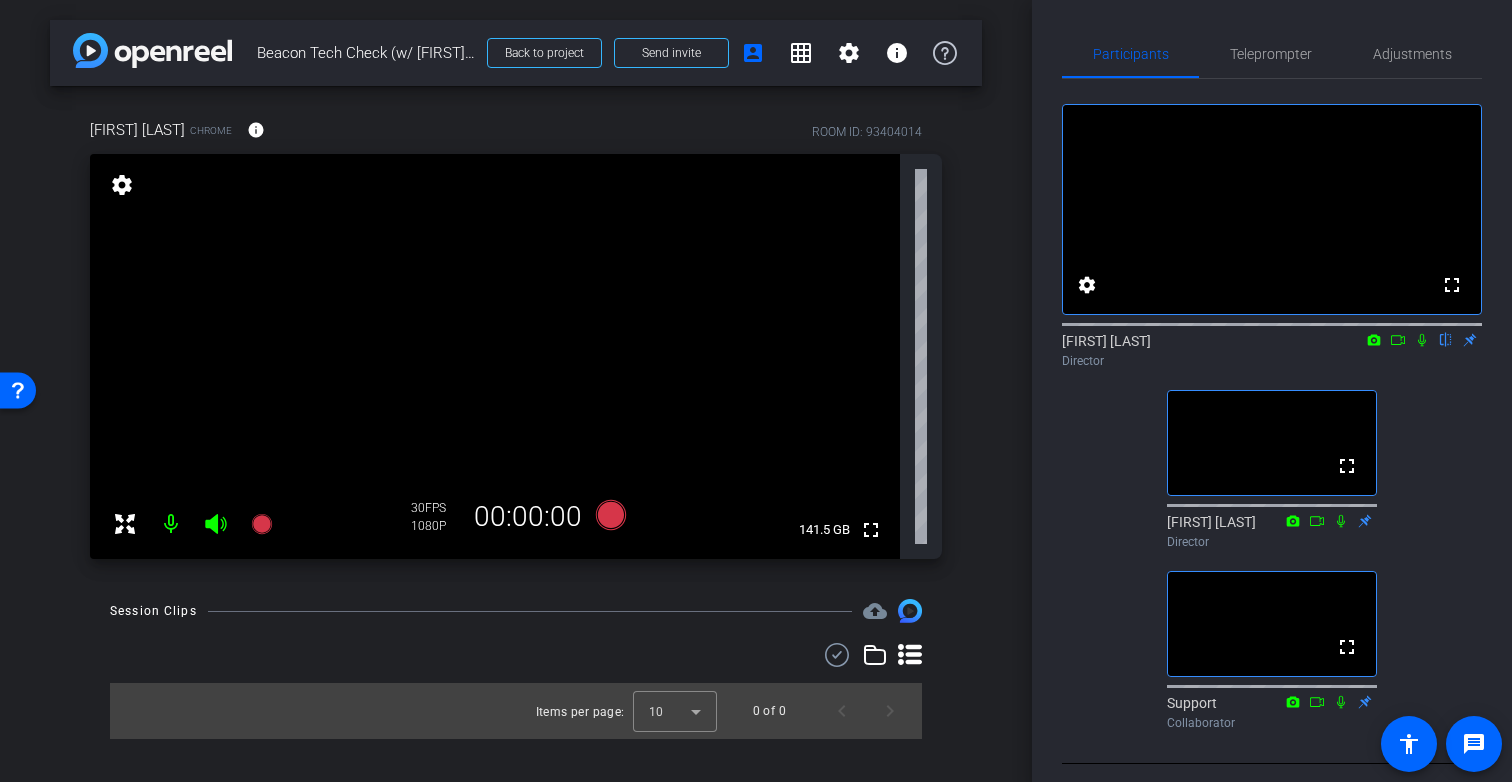 click 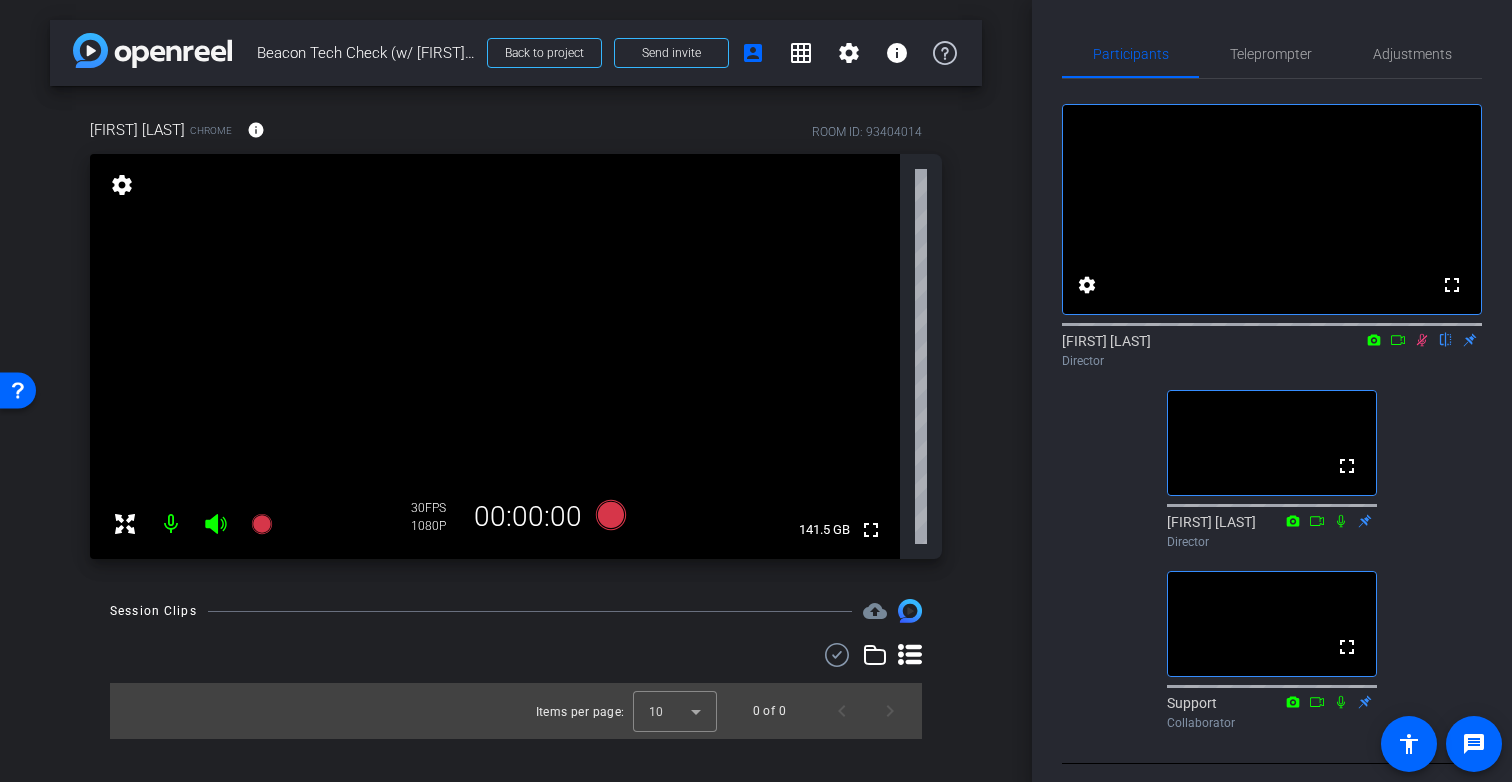 click 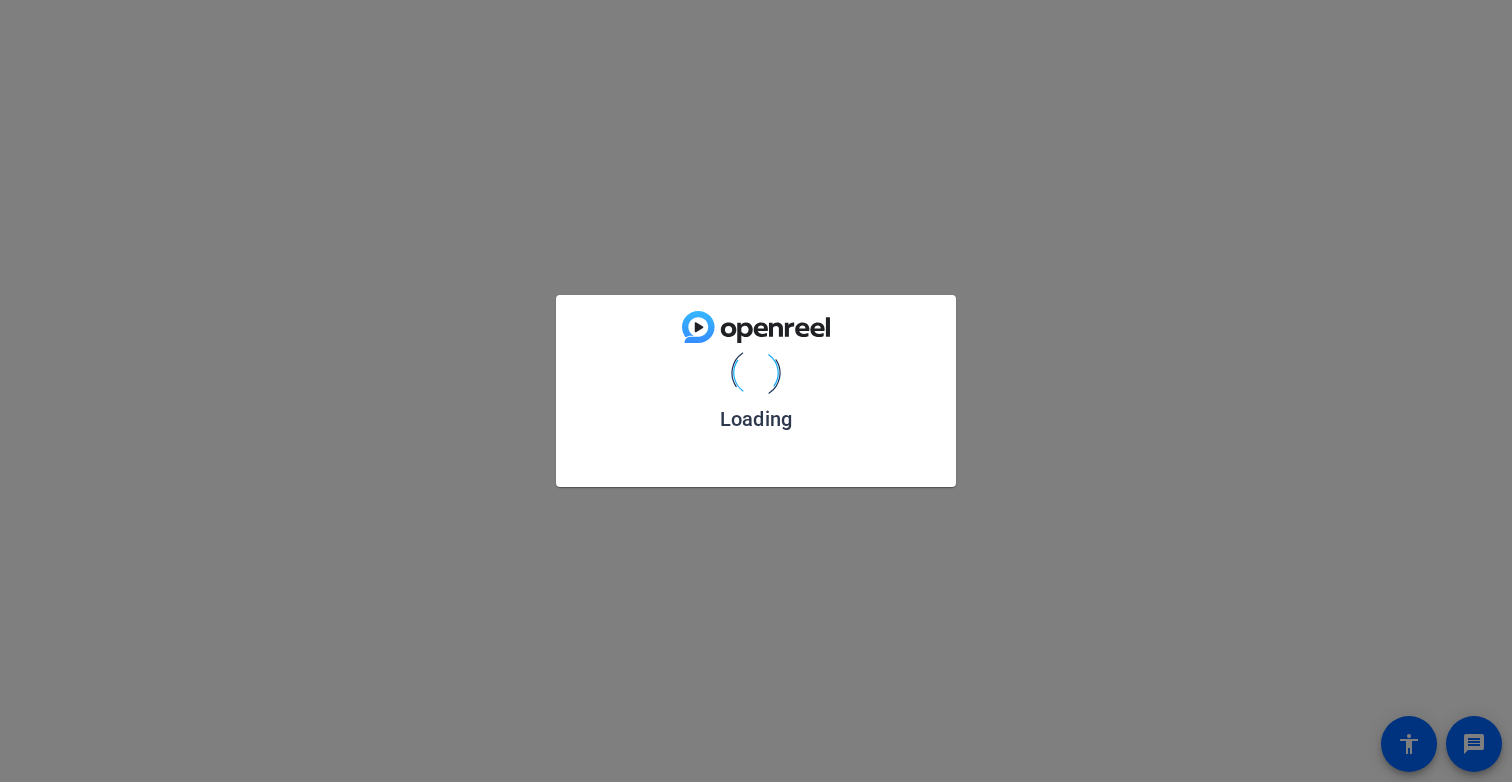 scroll, scrollTop: 0, scrollLeft: 0, axis: both 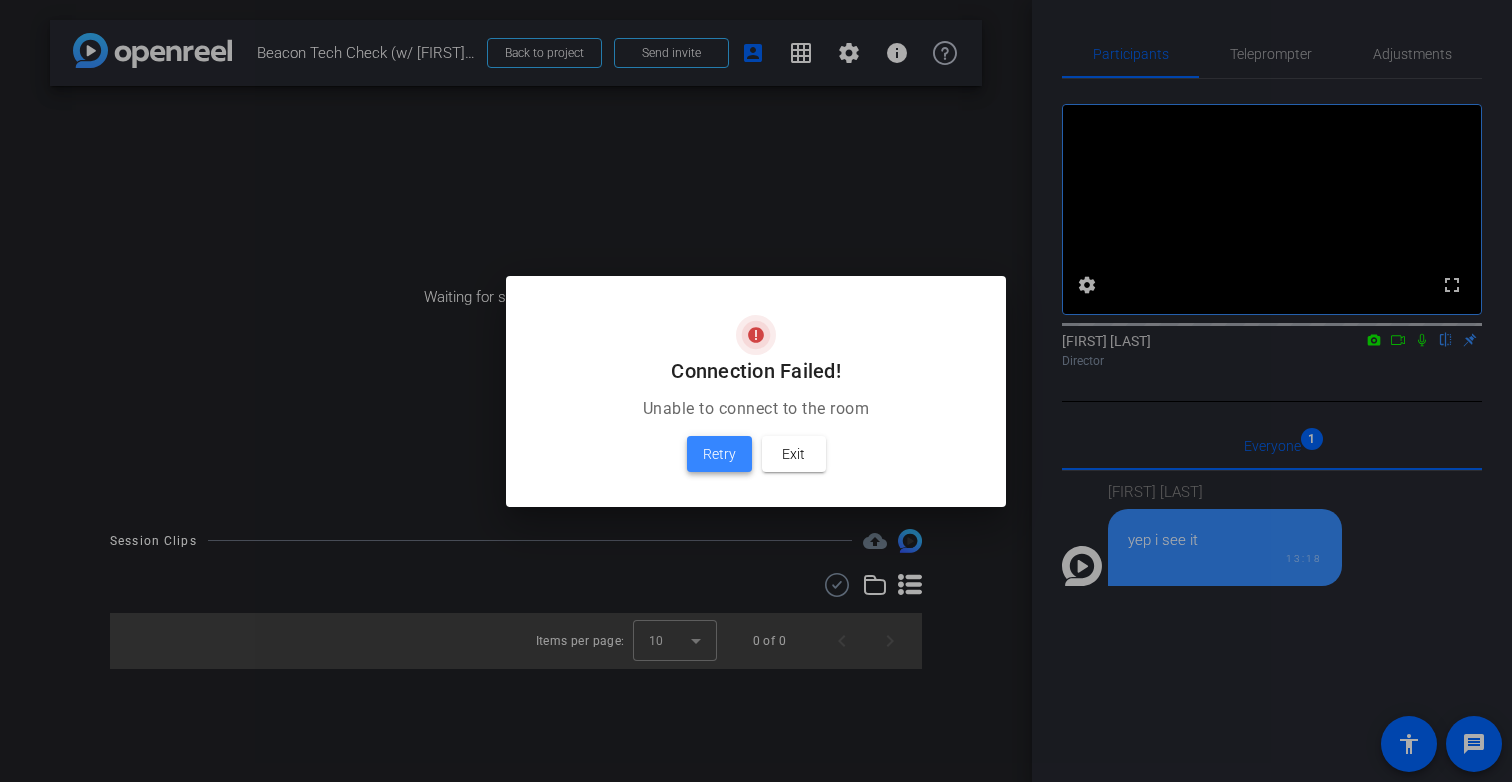 click on "Retry" at bounding box center [719, 454] 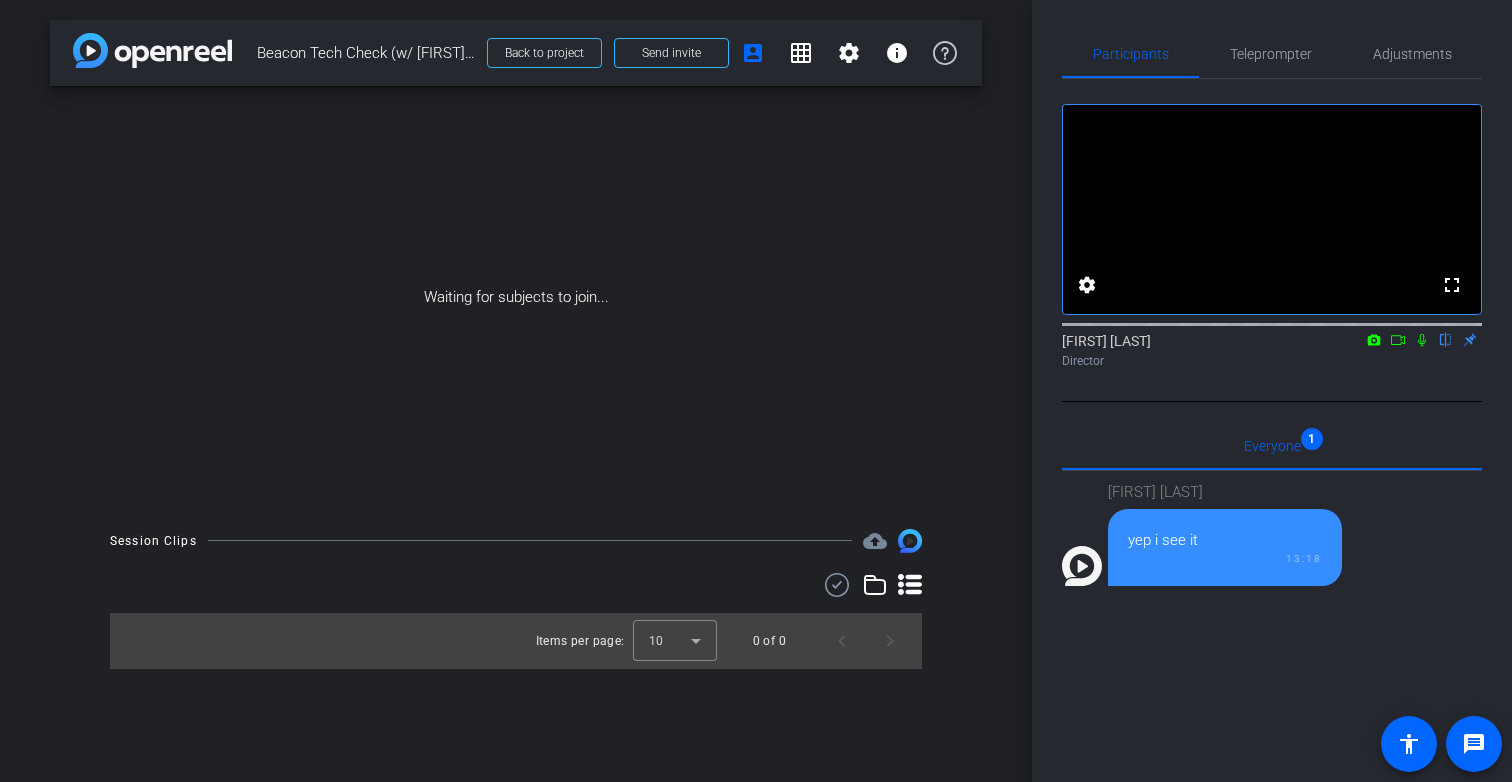 scroll, scrollTop: 0, scrollLeft: 0, axis: both 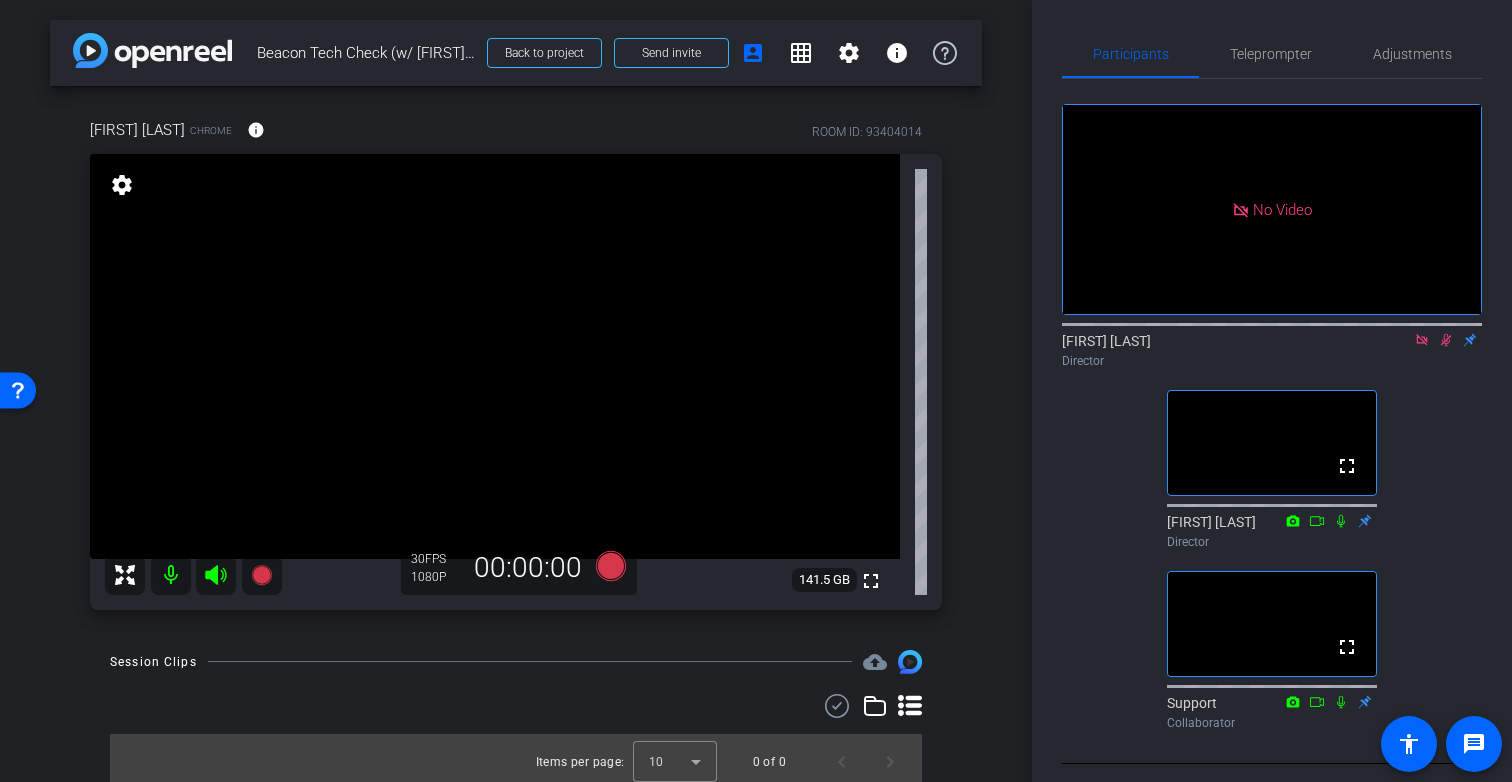 click 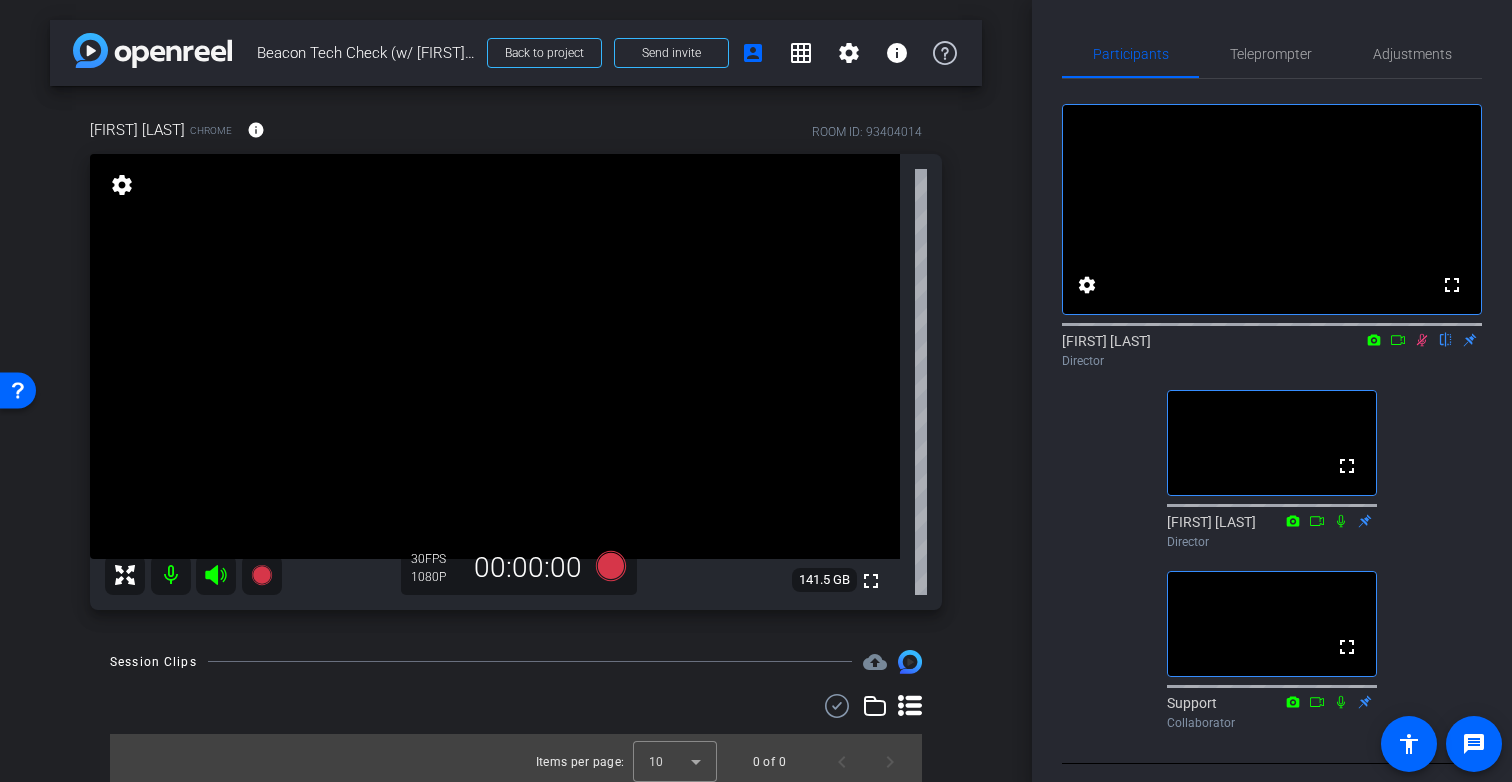 click 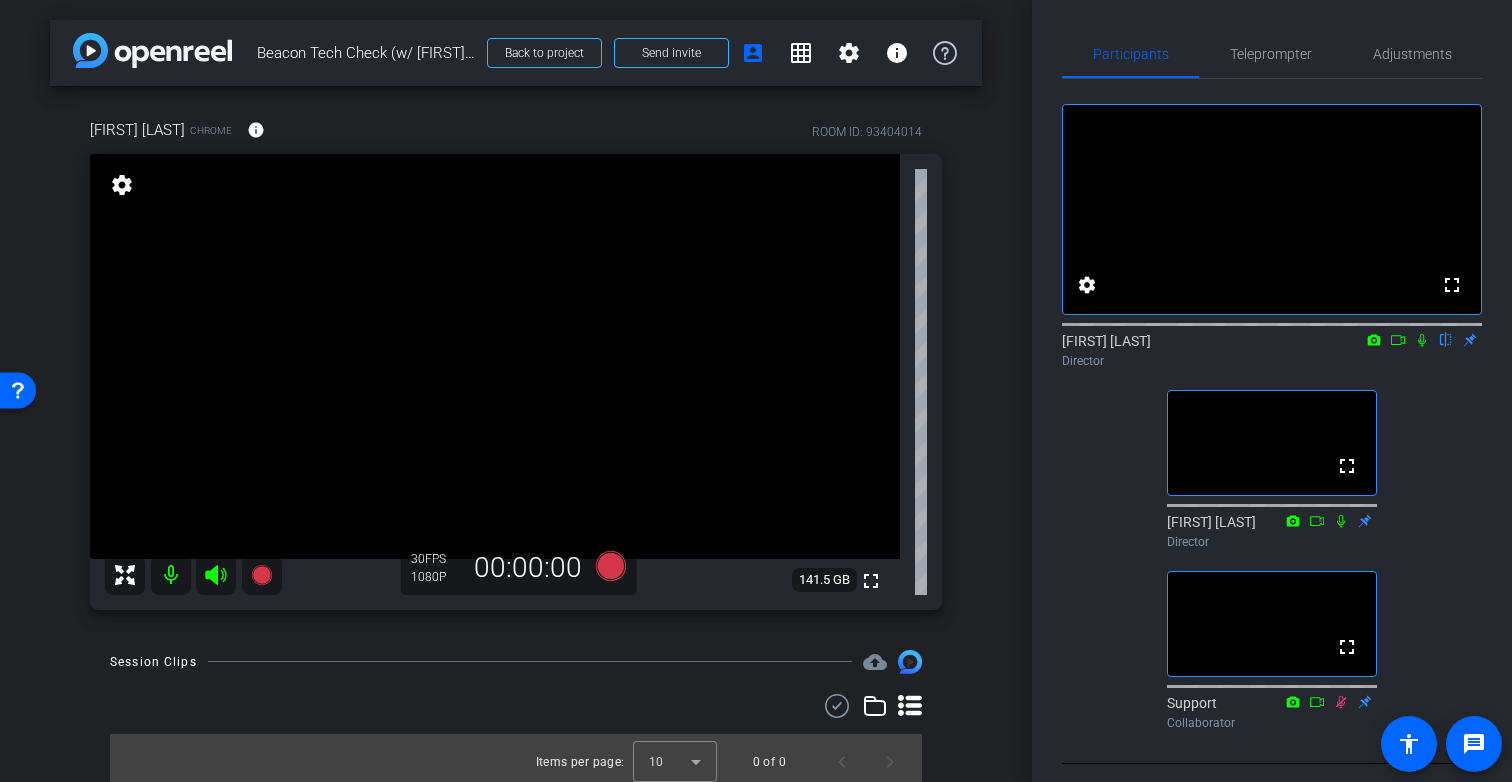 click 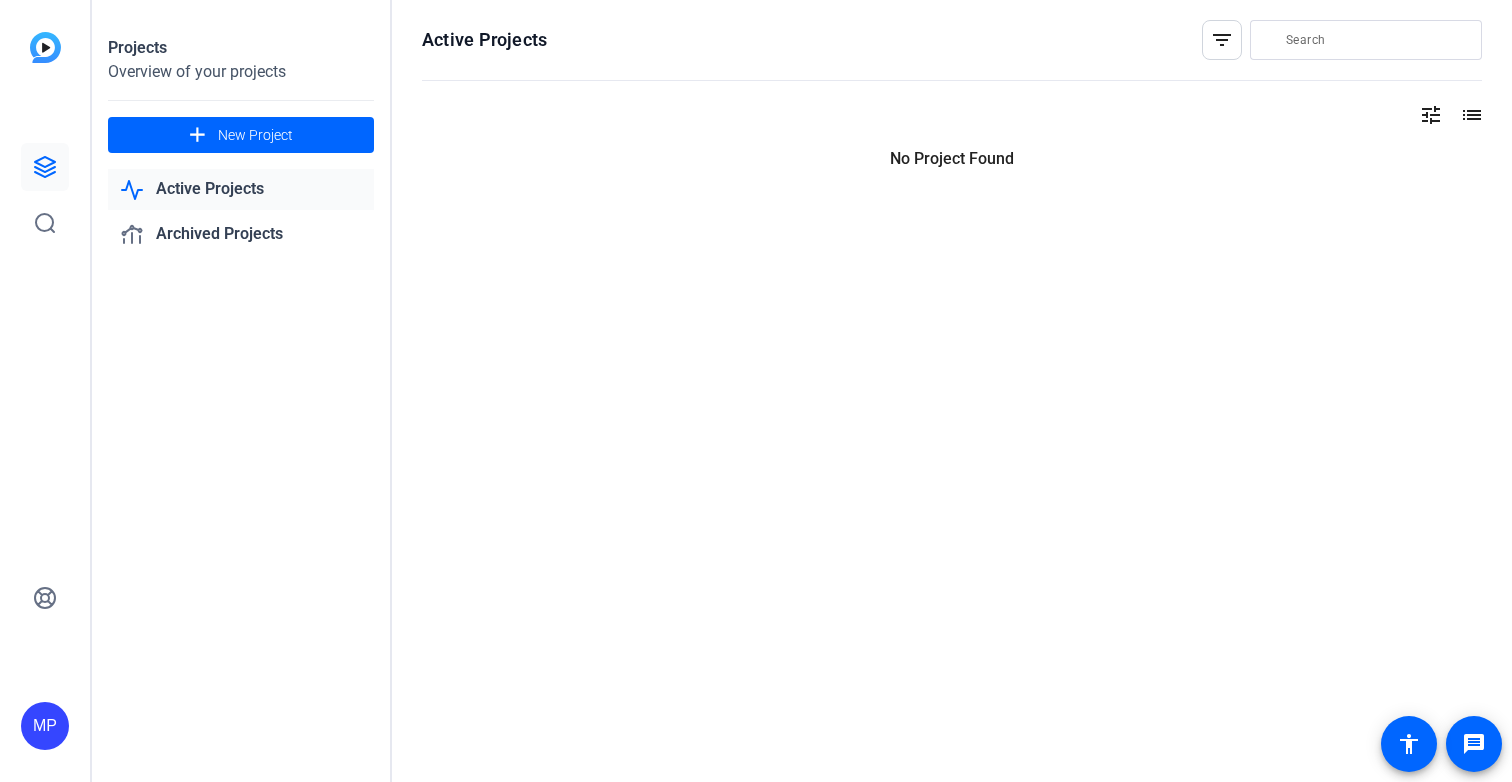 scroll, scrollTop: 0, scrollLeft: 0, axis: both 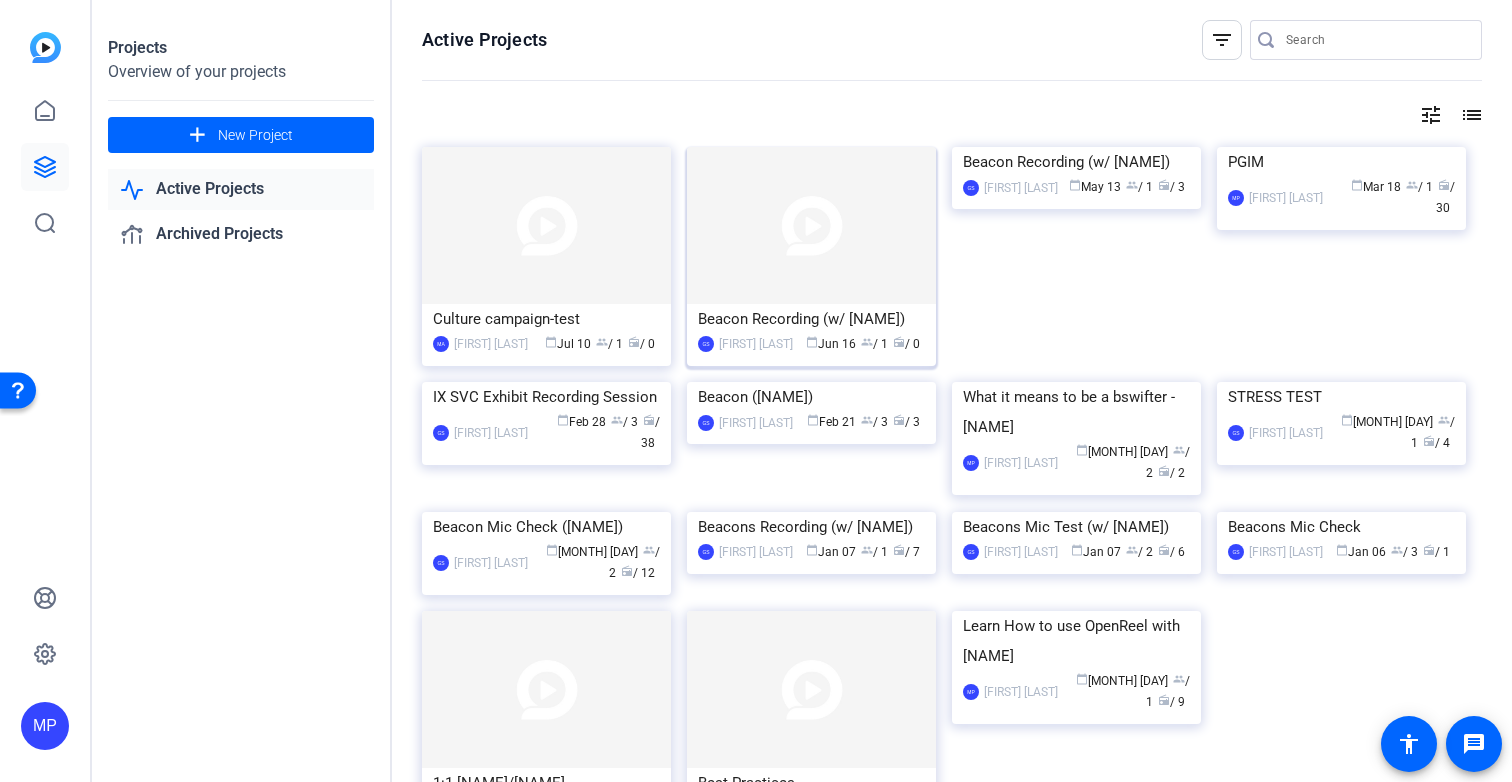 click 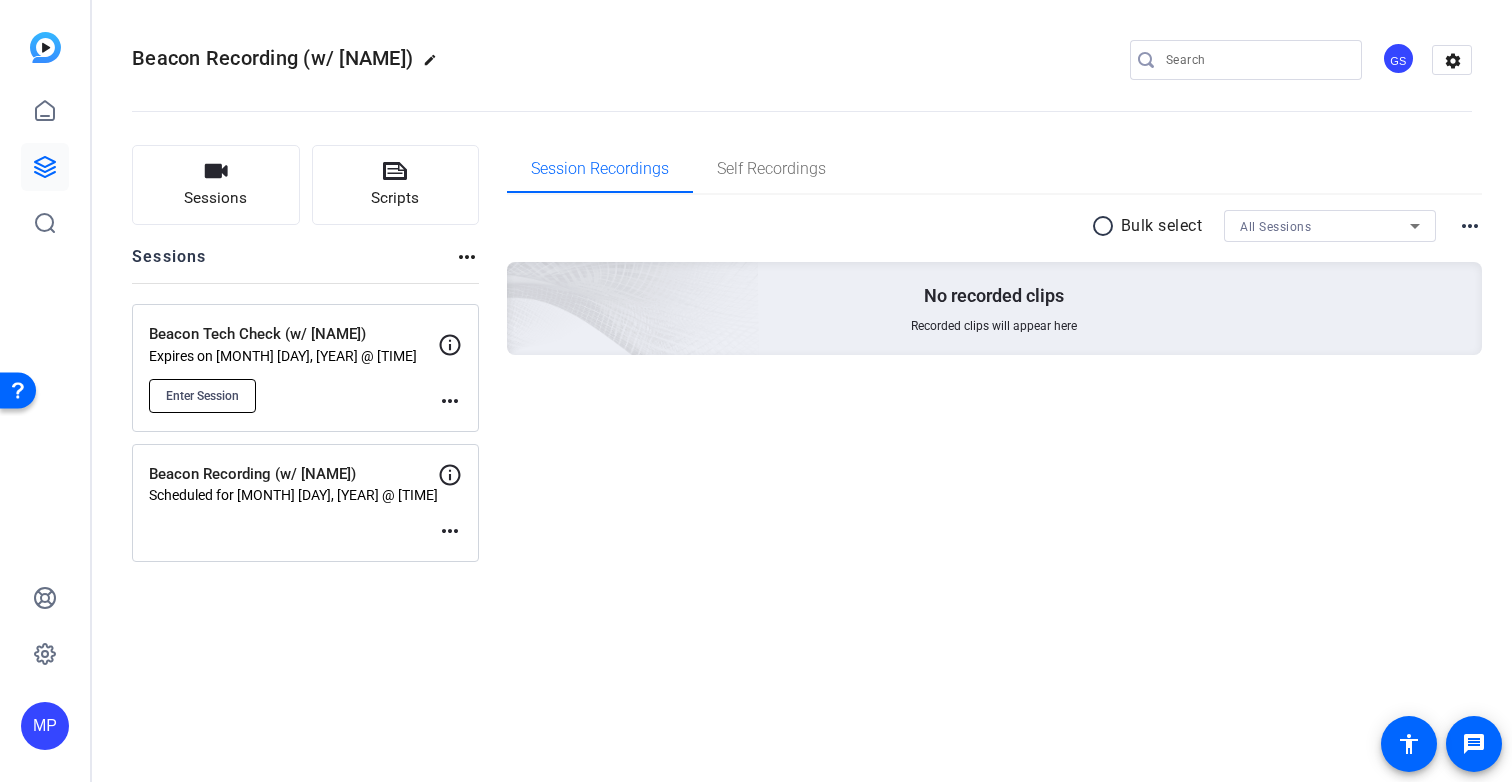 click on "Enter Session" 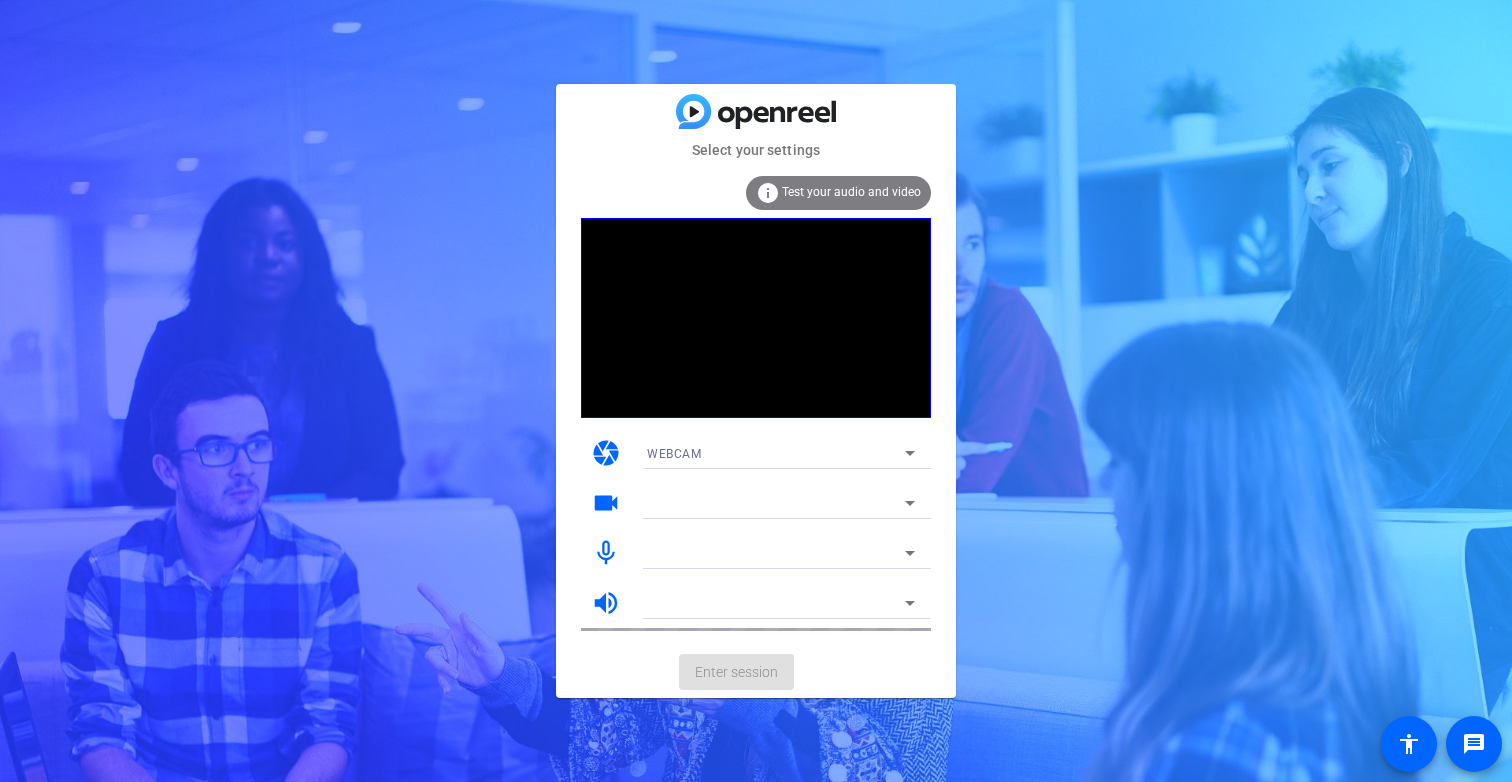 scroll, scrollTop: 0, scrollLeft: 0, axis: both 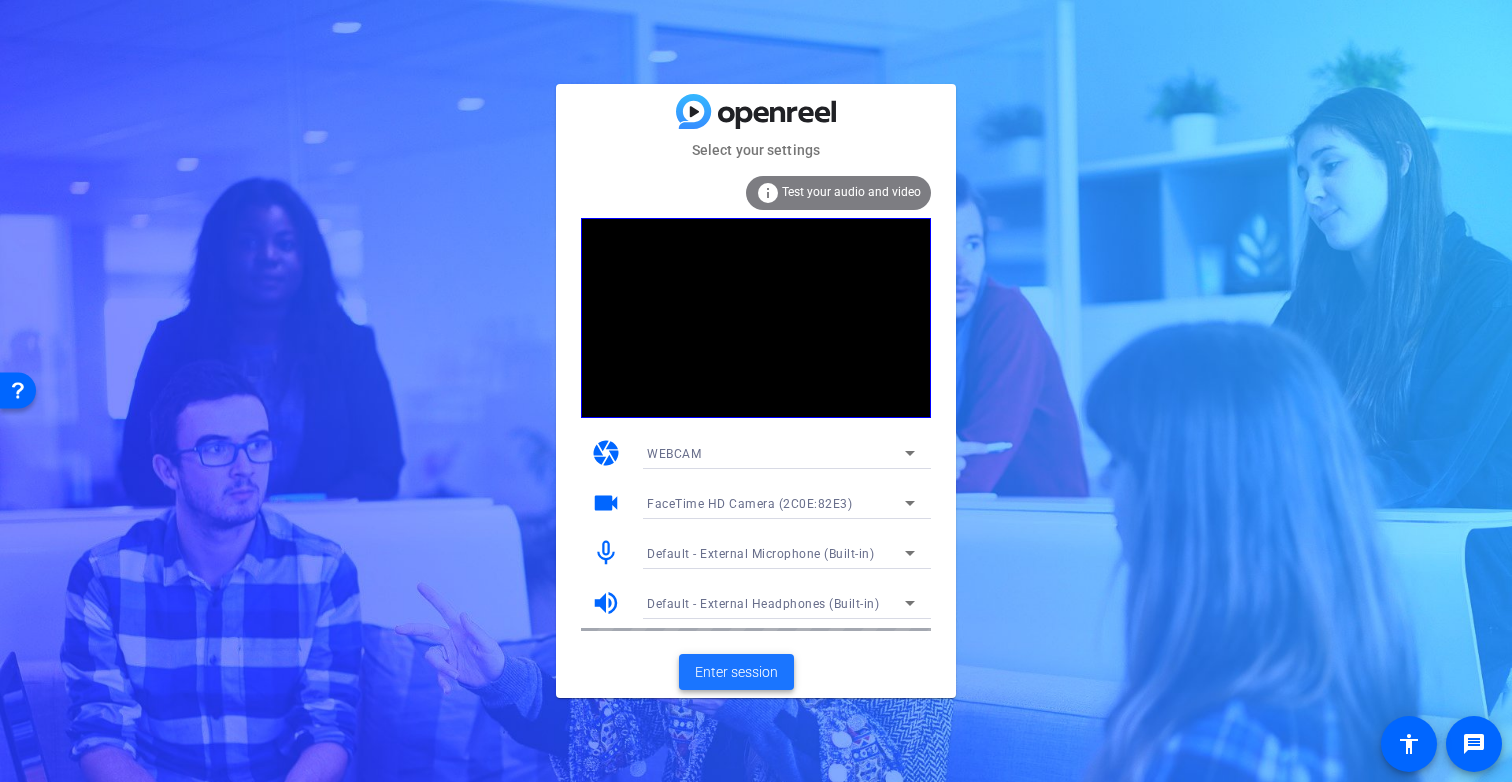 click on "Enter session" 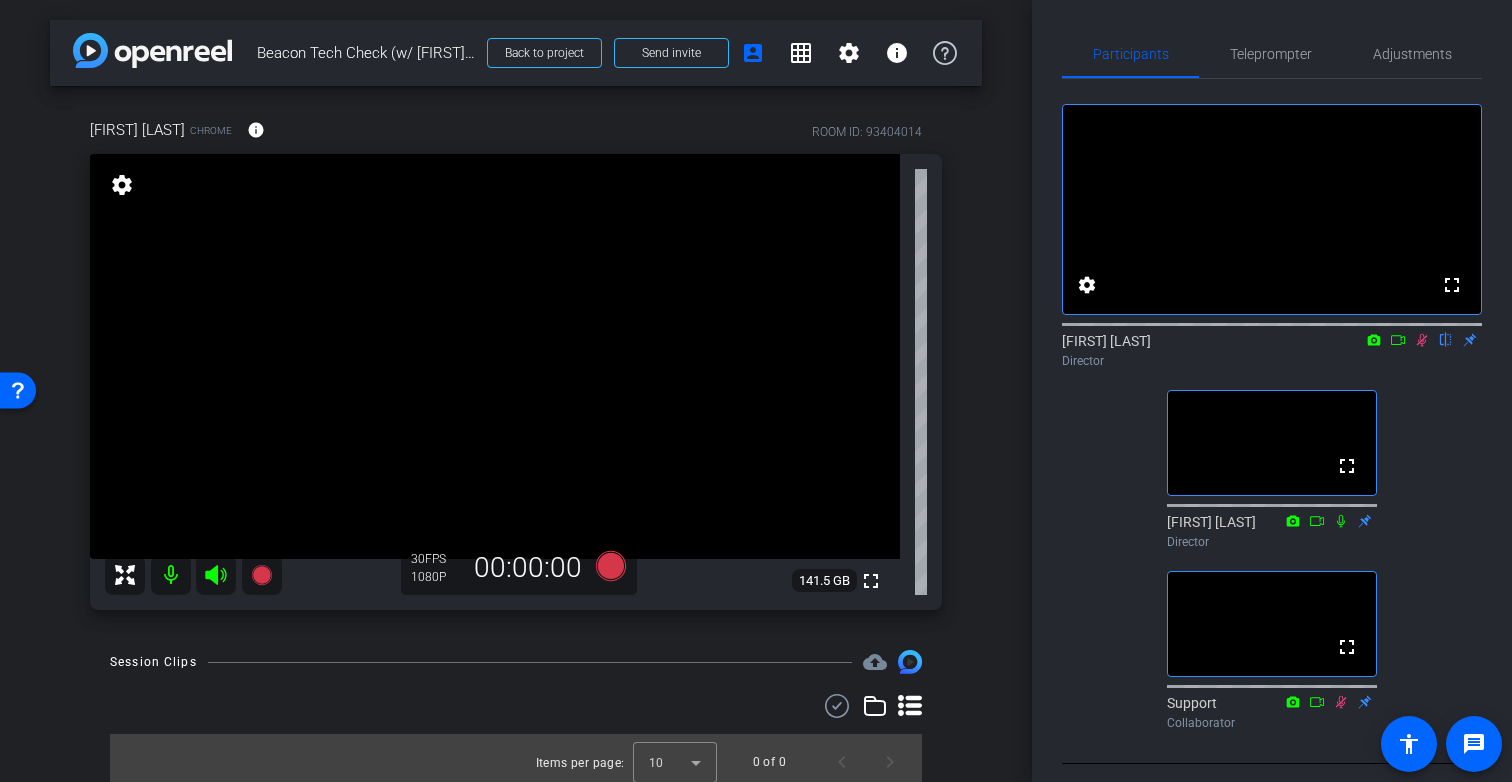 scroll, scrollTop: 8, scrollLeft: 0, axis: vertical 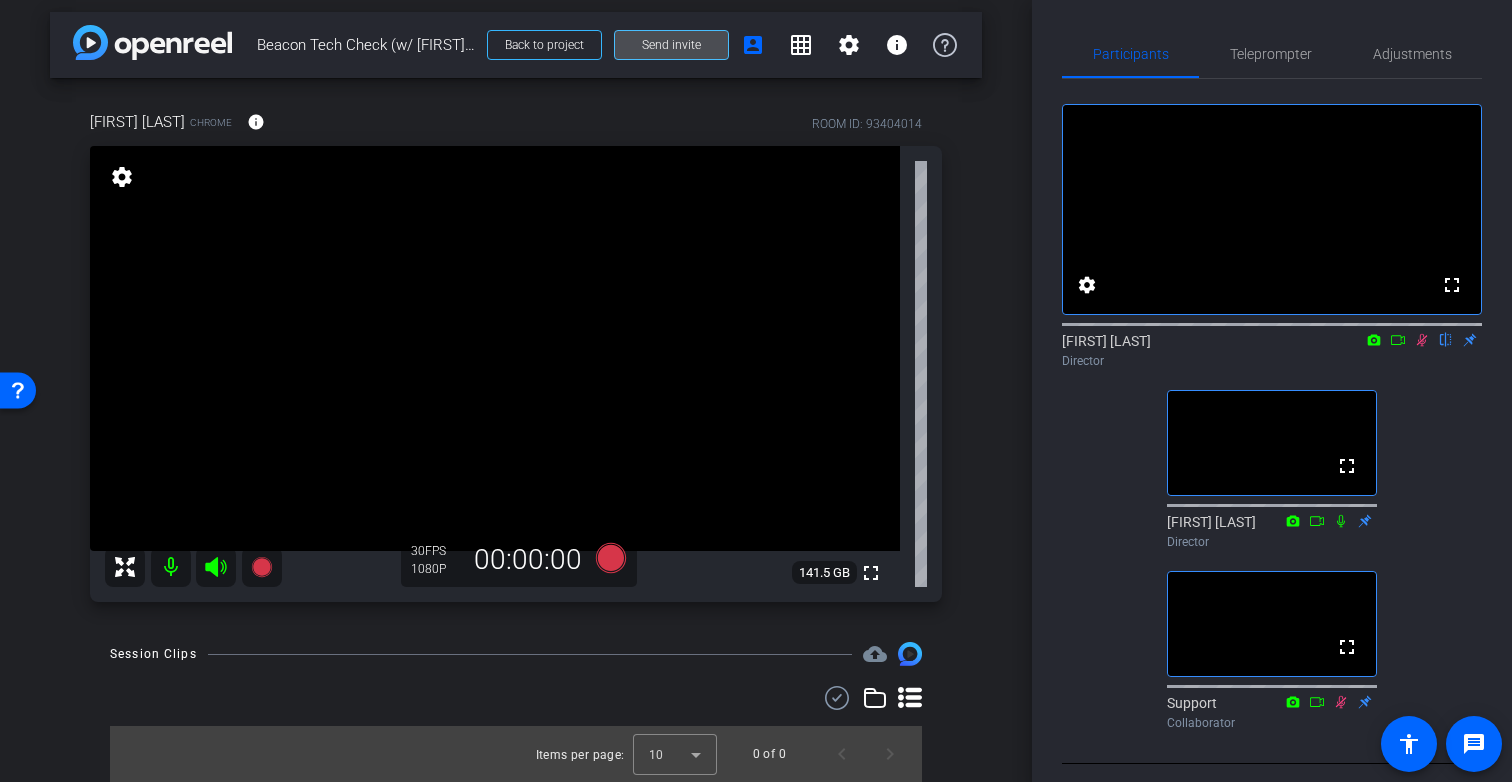 click on "Send invite" at bounding box center (671, 45) 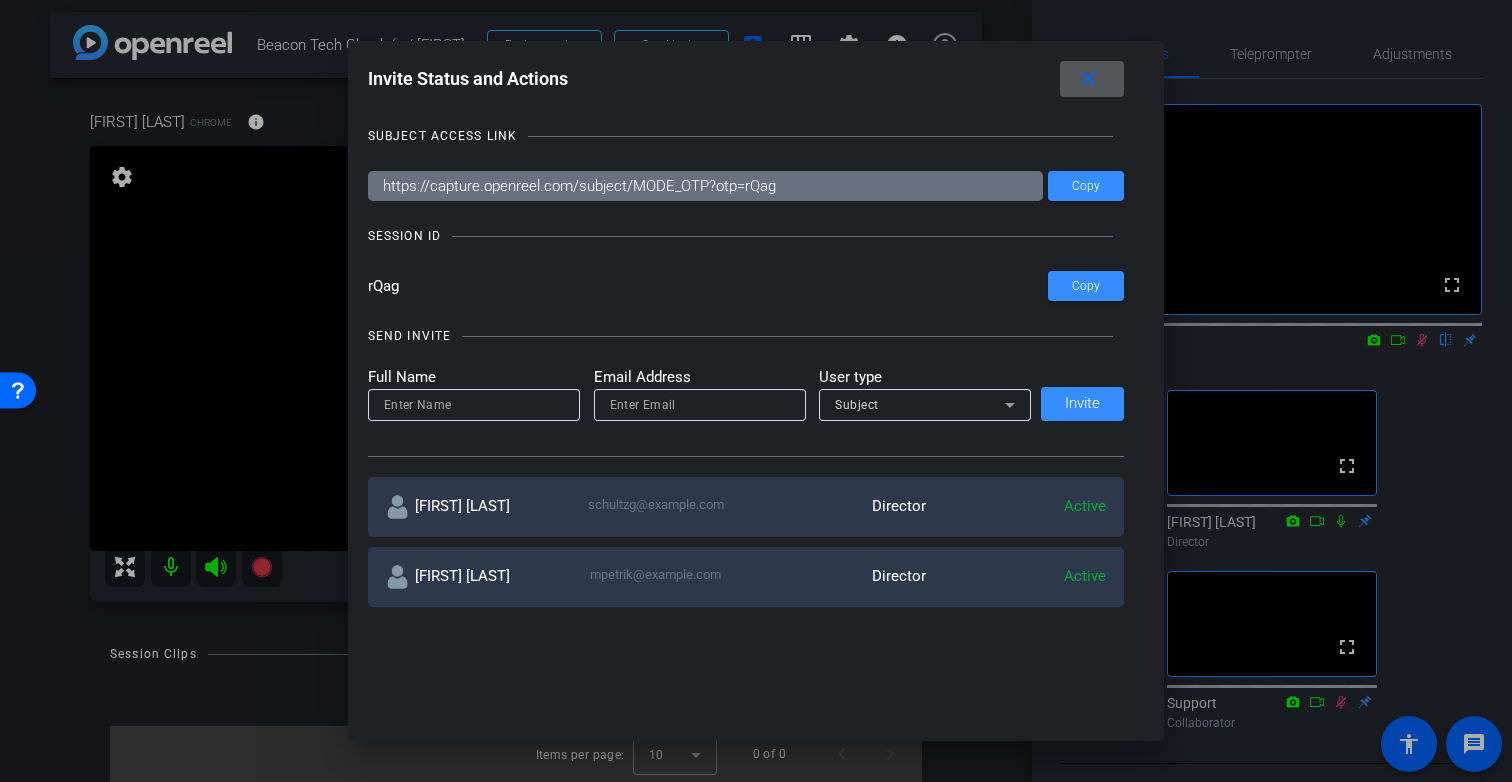 click on "close" at bounding box center (1088, 79) 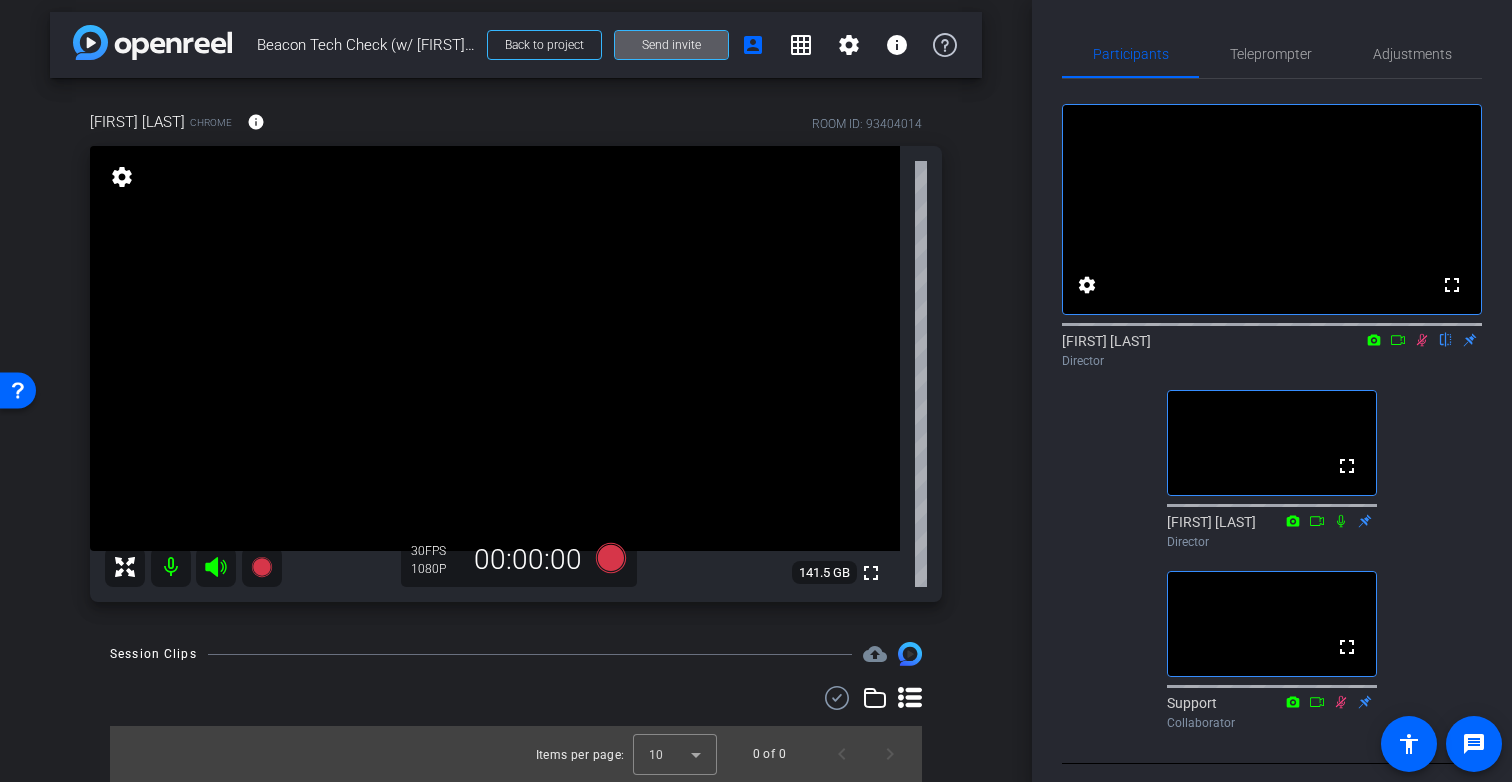 type 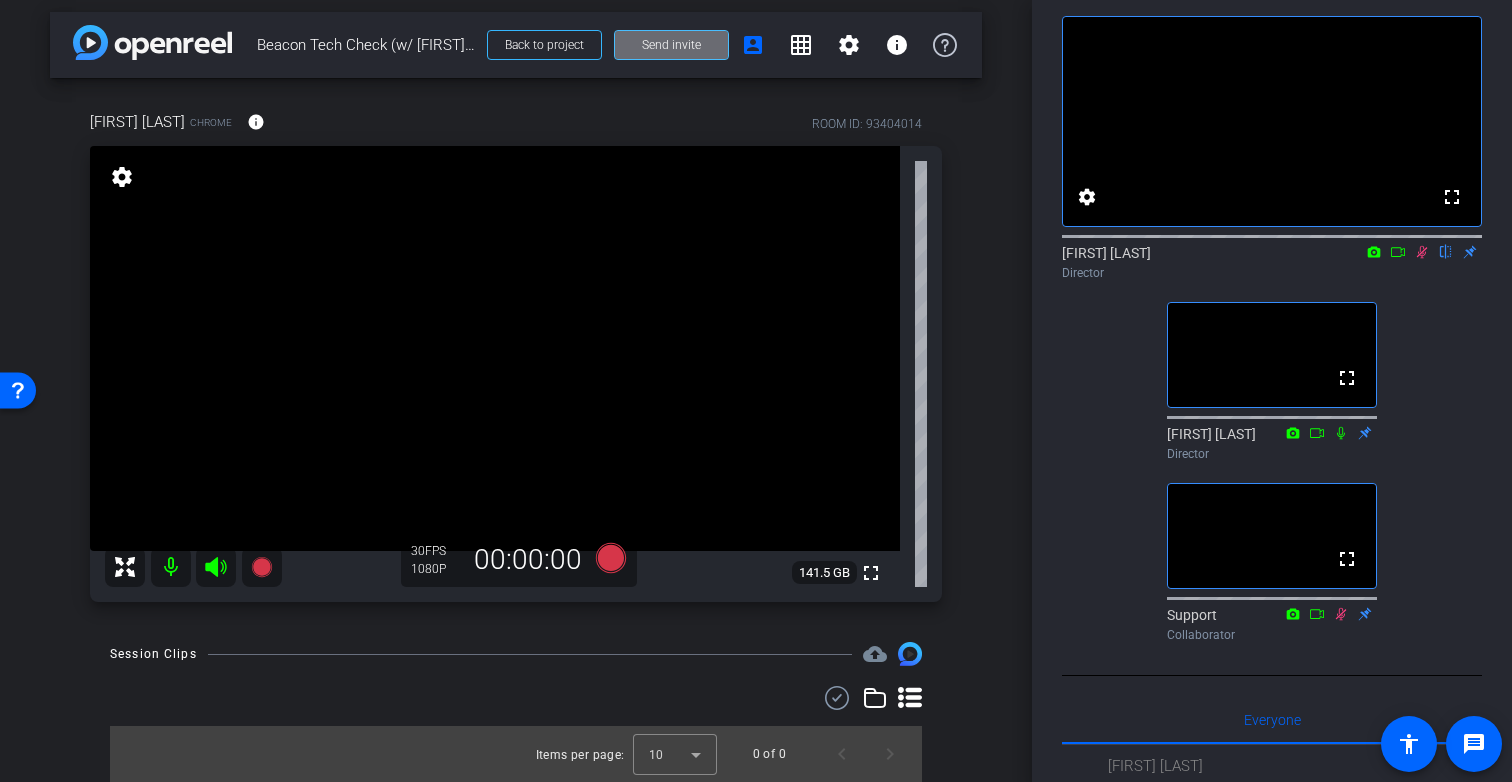 click on "Send invite" at bounding box center [671, 45] 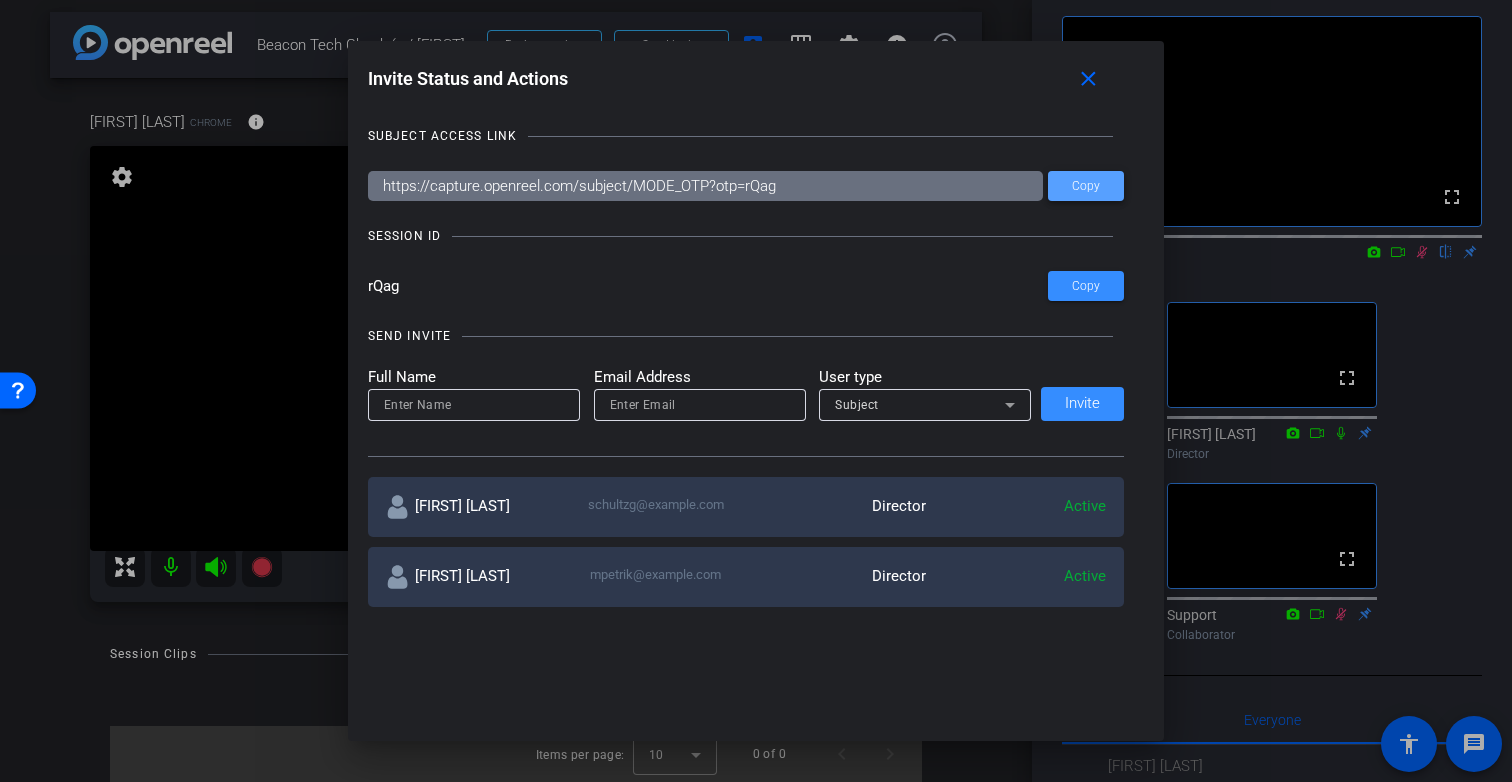 click on "Copy" at bounding box center (1086, 186) 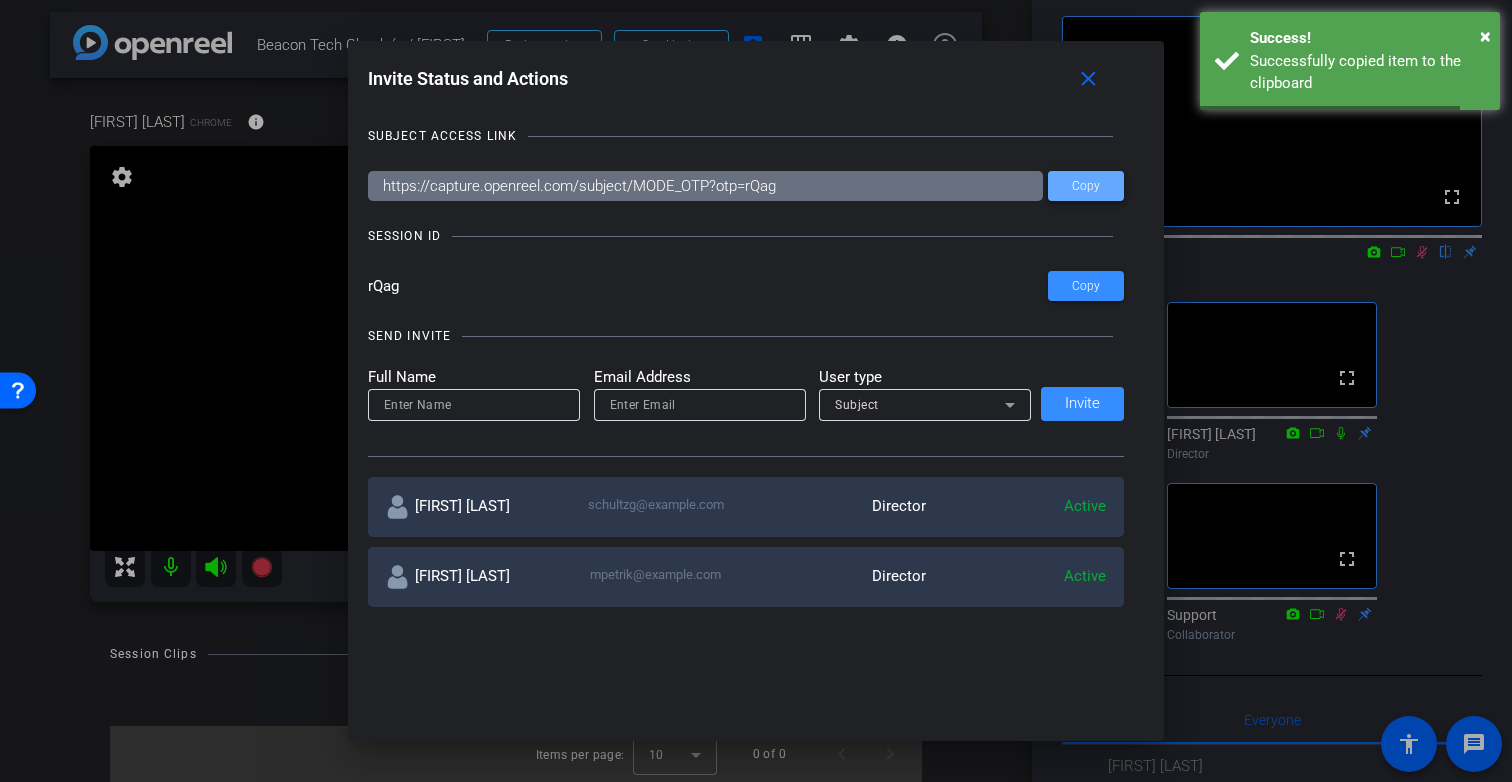 type 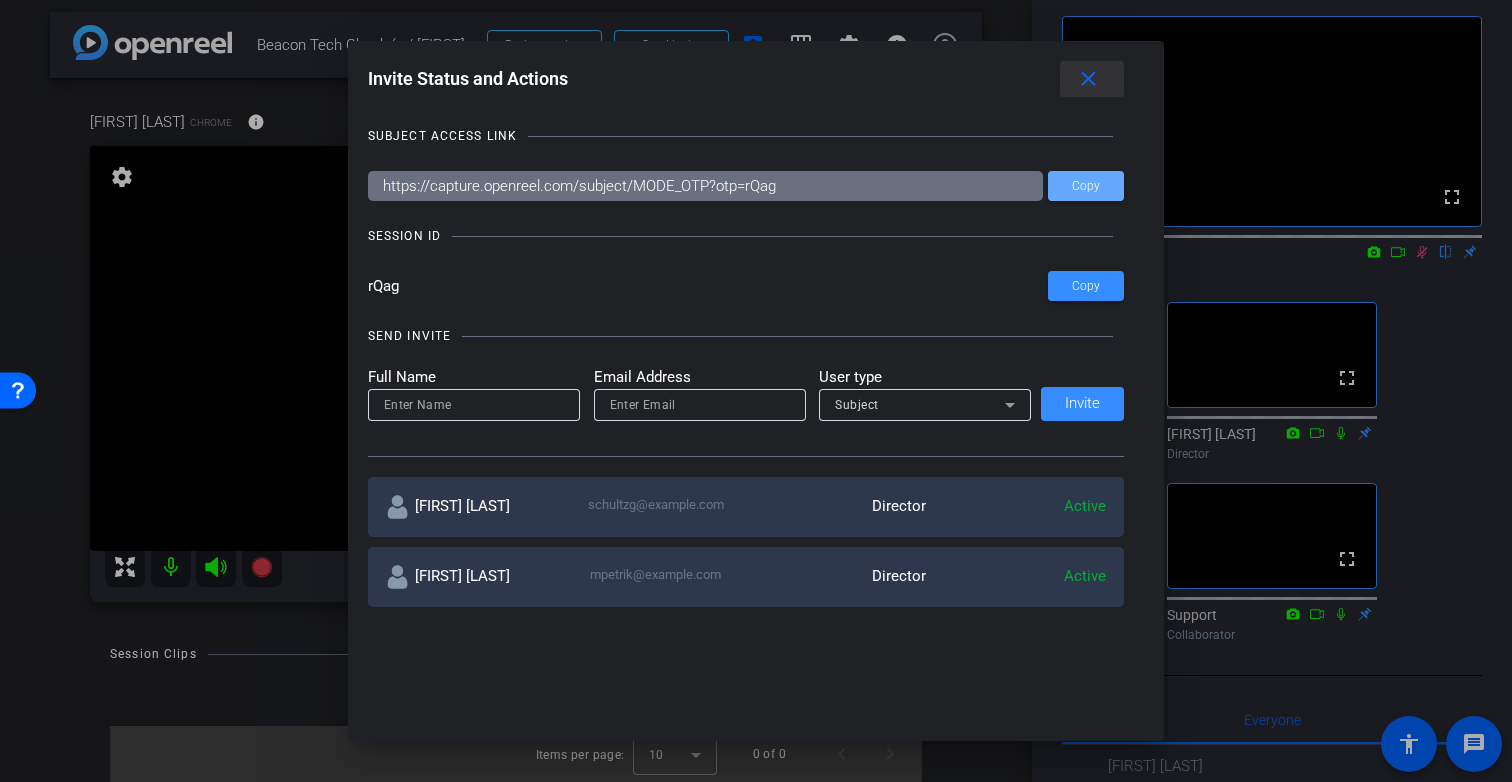 click on "close" at bounding box center [1088, 79] 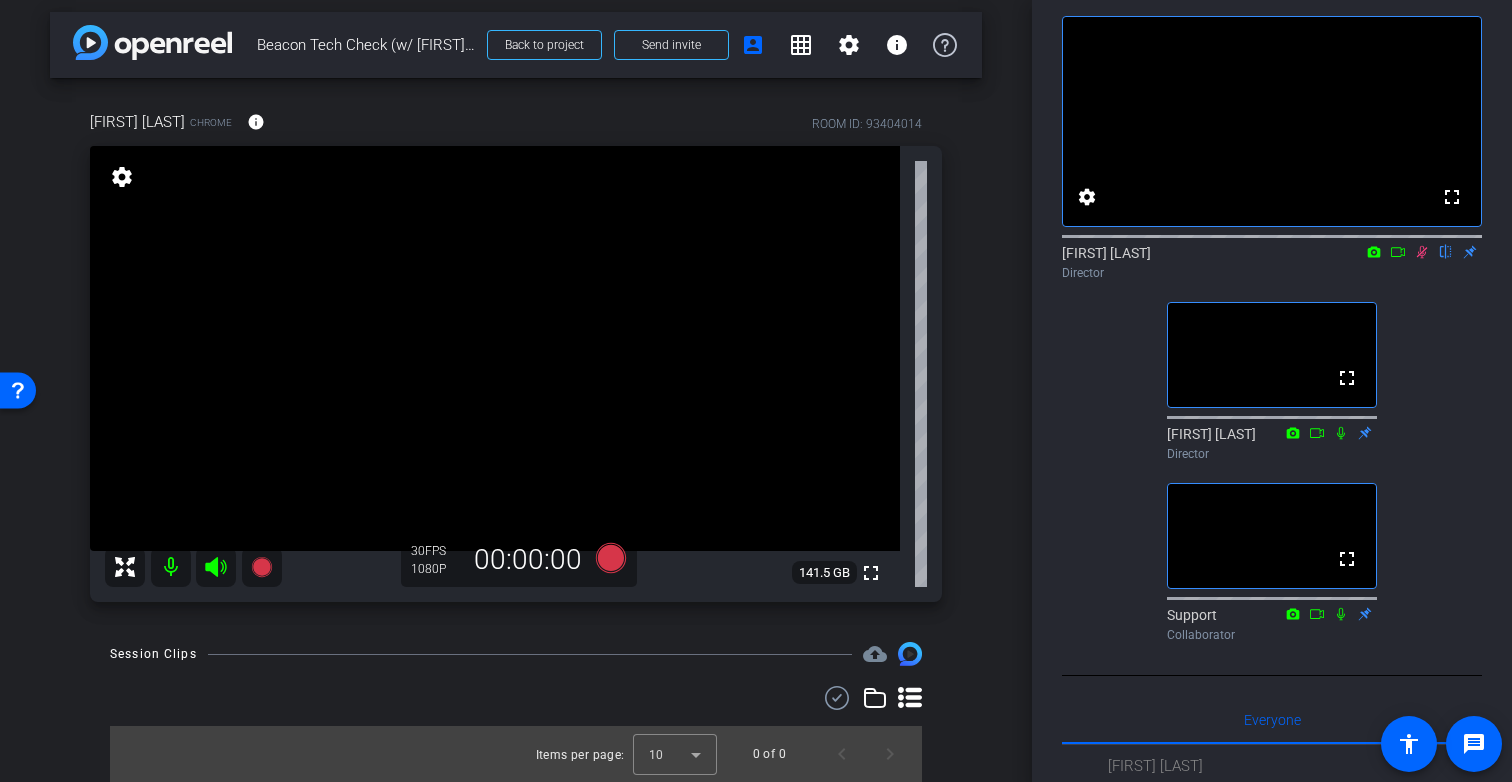 click 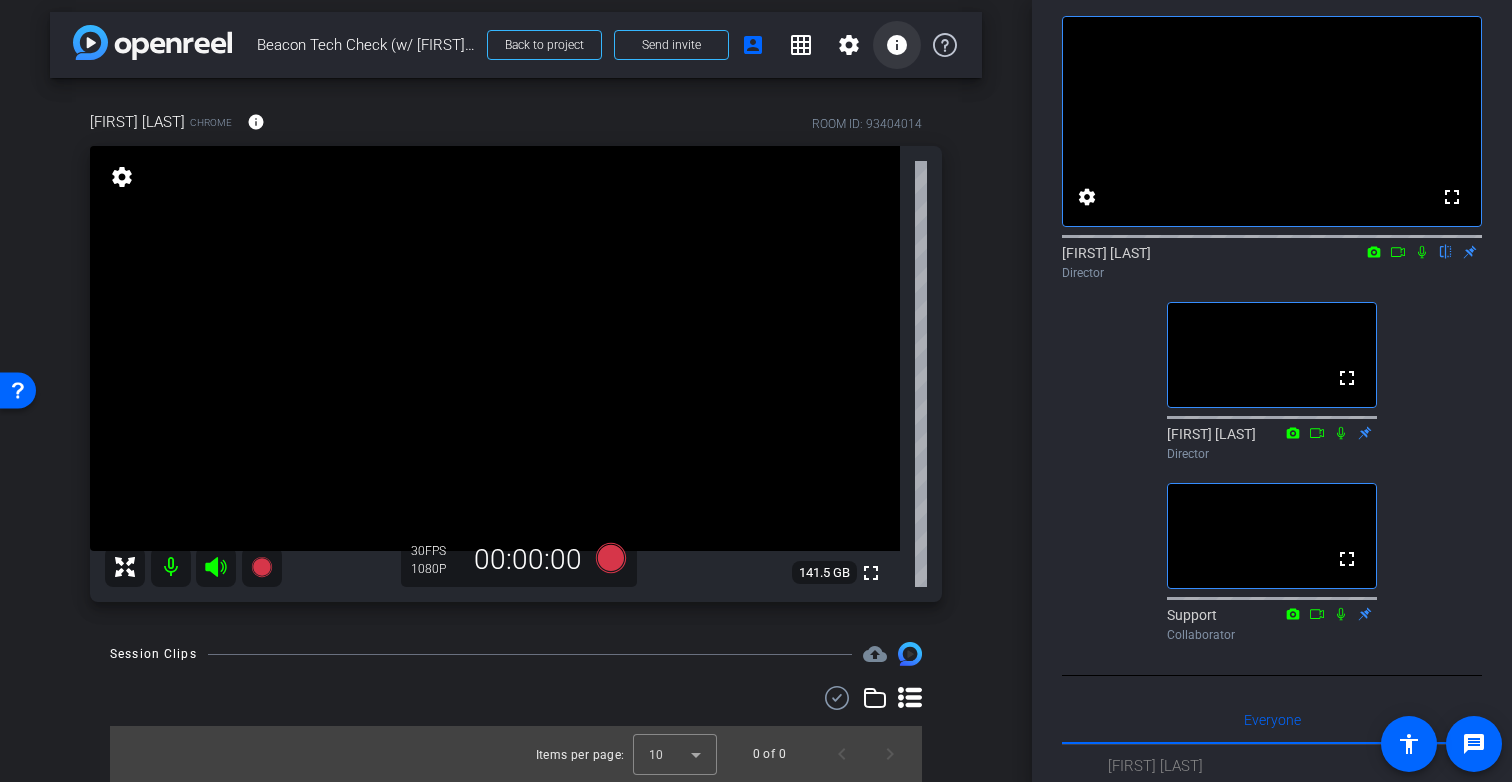 click on "info" at bounding box center [897, 45] 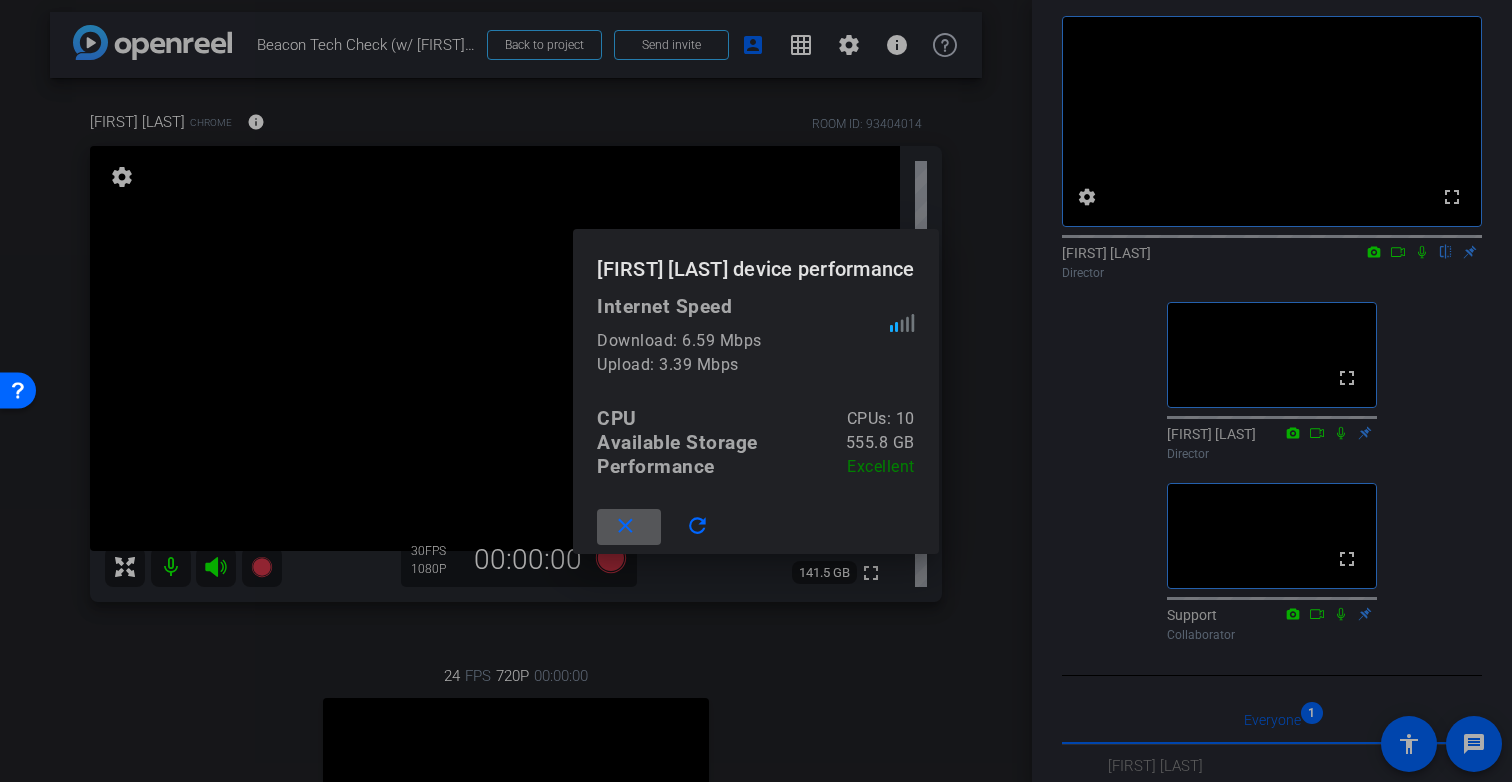 click on "close" at bounding box center [625, 526] 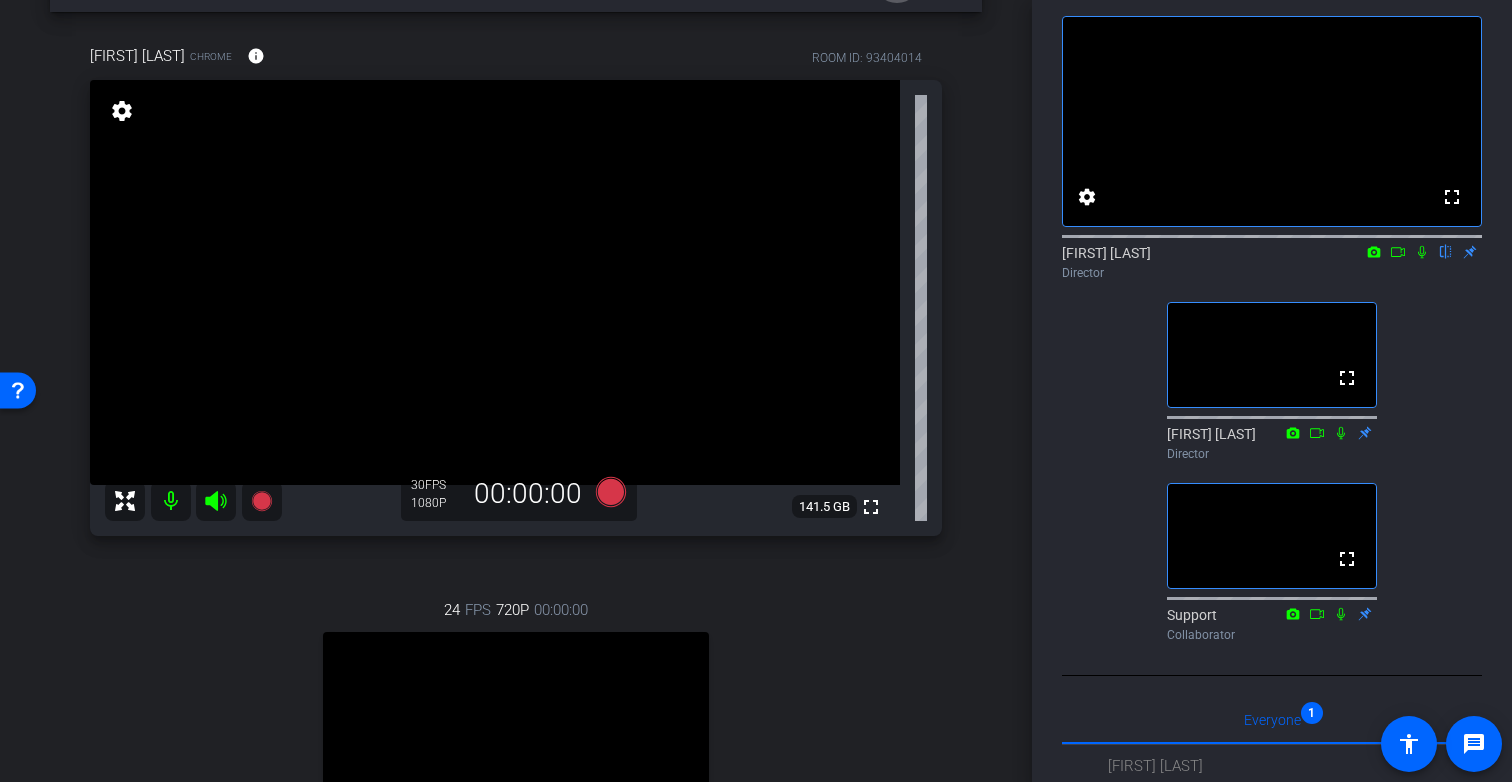 scroll, scrollTop: 0, scrollLeft: 0, axis: both 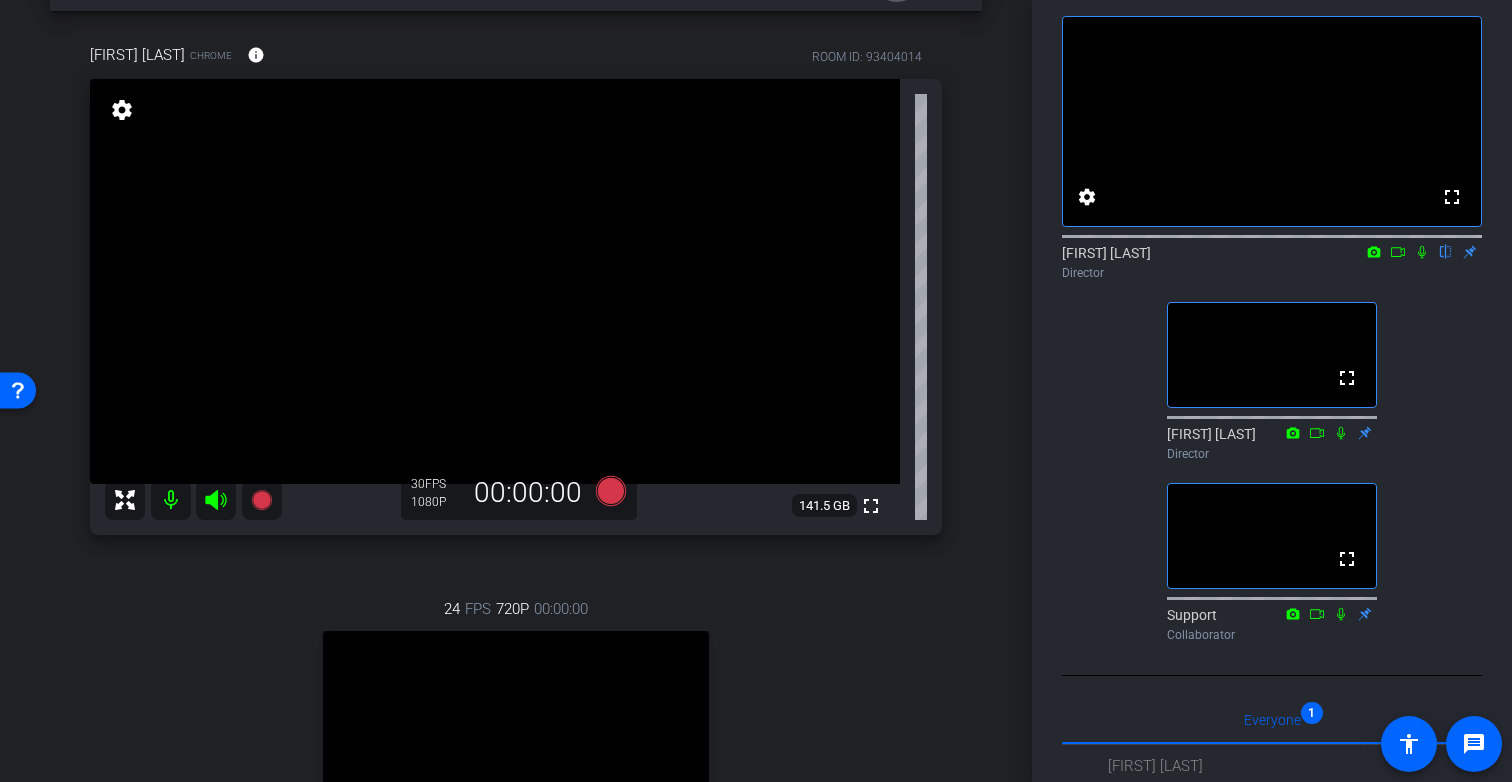 type 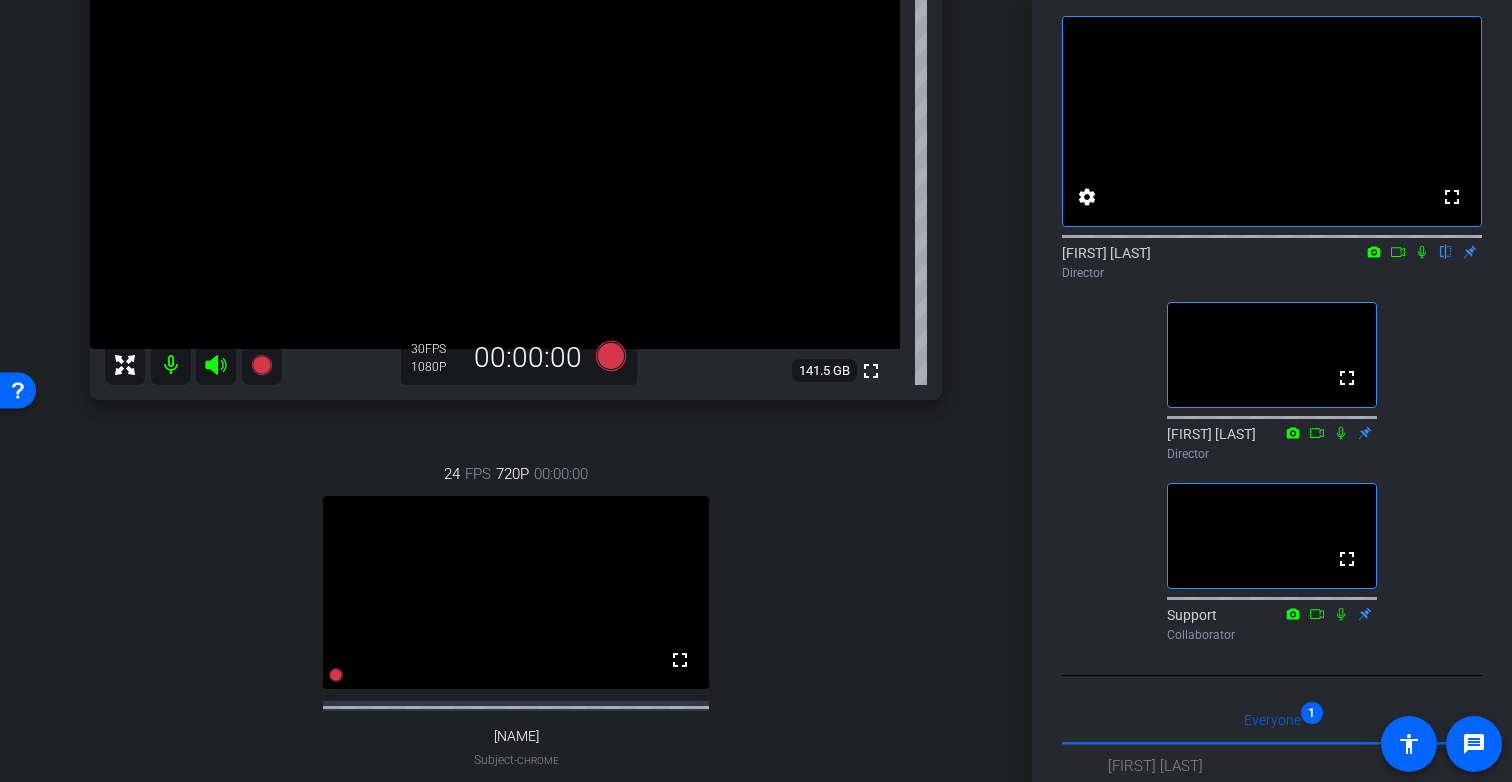 scroll, scrollTop: 189, scrollLeft: 0, axis: vertical 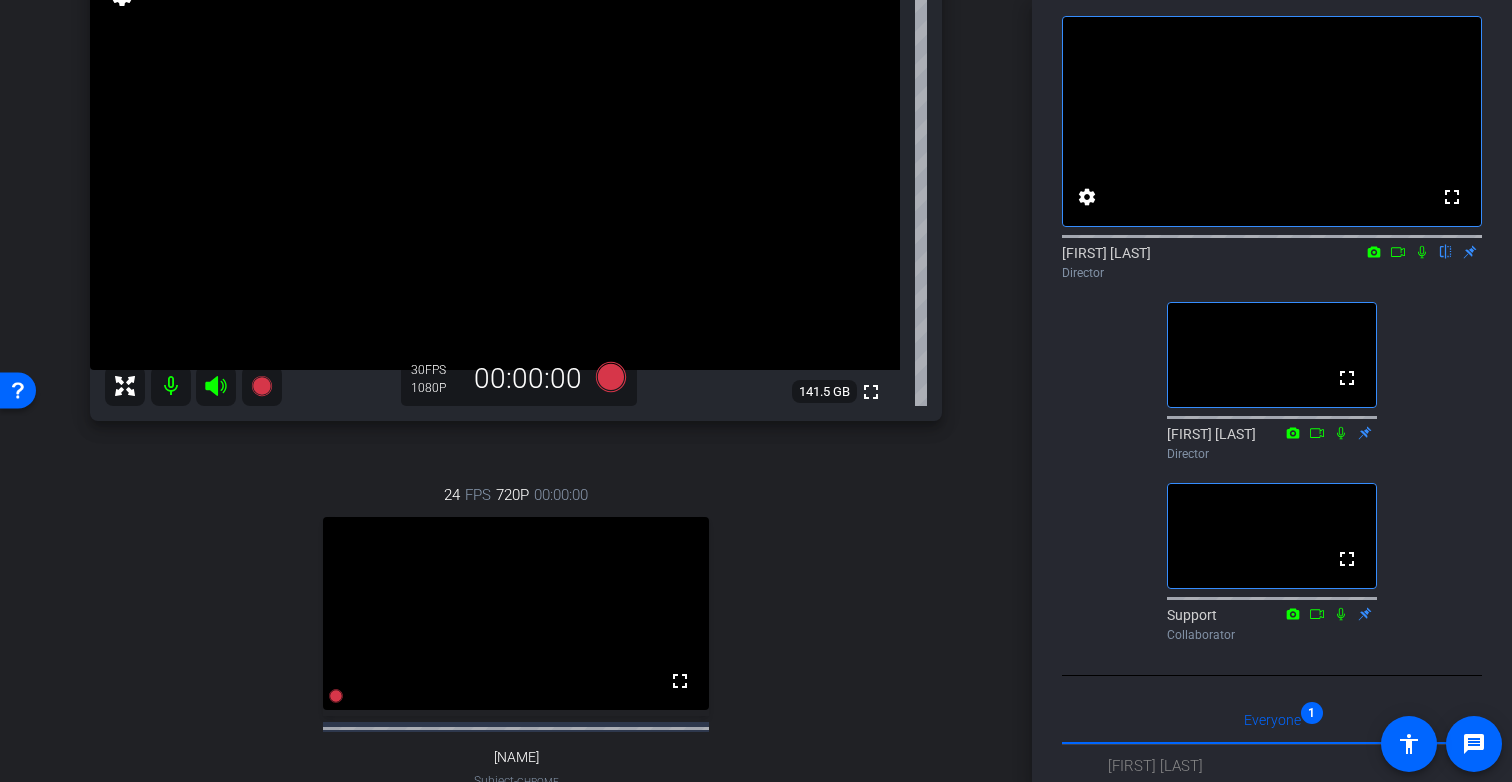 click 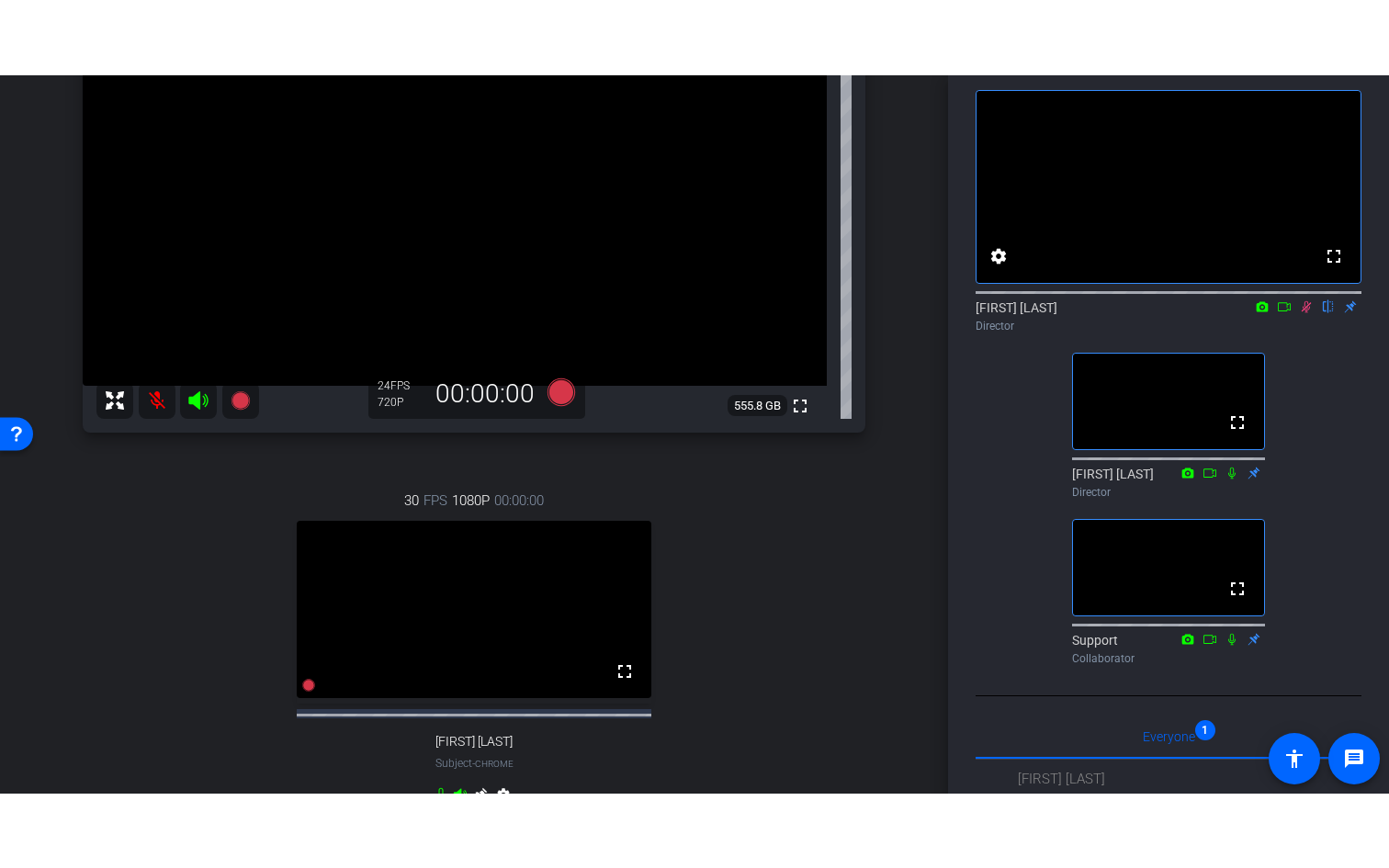 scroll, scrollTop: 213, scrollLeft: 0, axis: vertical 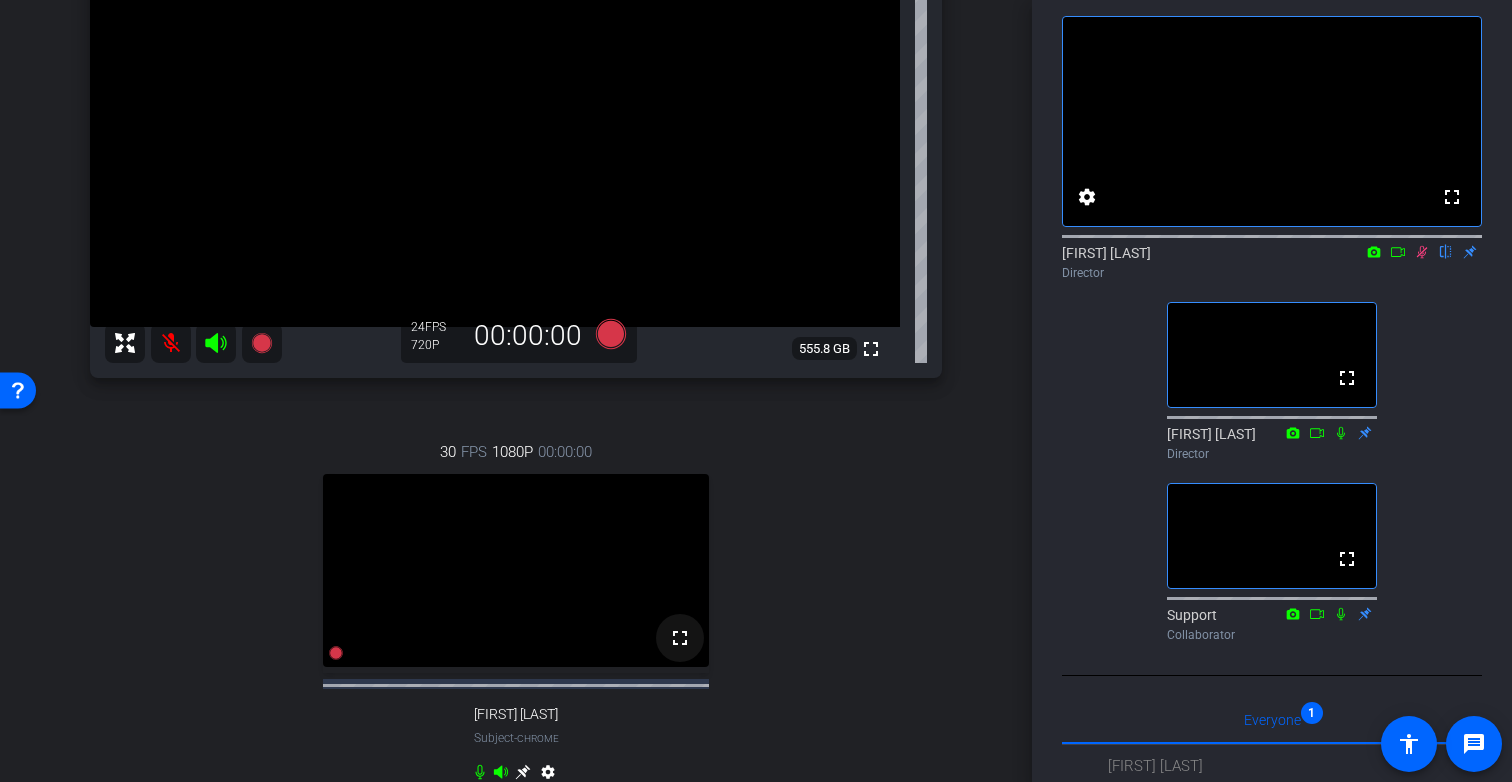 click on "fullscreen" at bounding box center [680, 638] 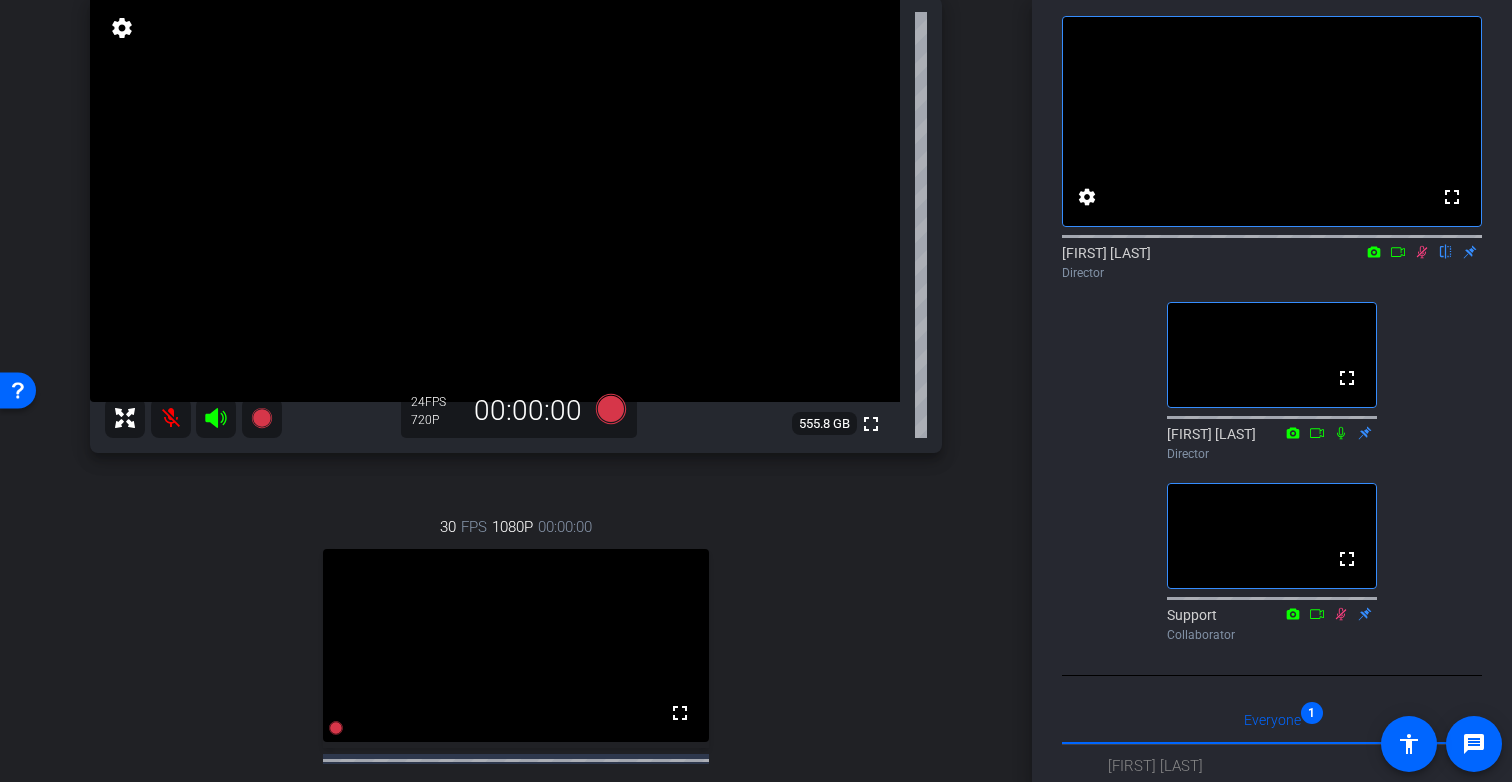 scroll, scrollTop: 156, scrollLeft: 0, axis: vertical 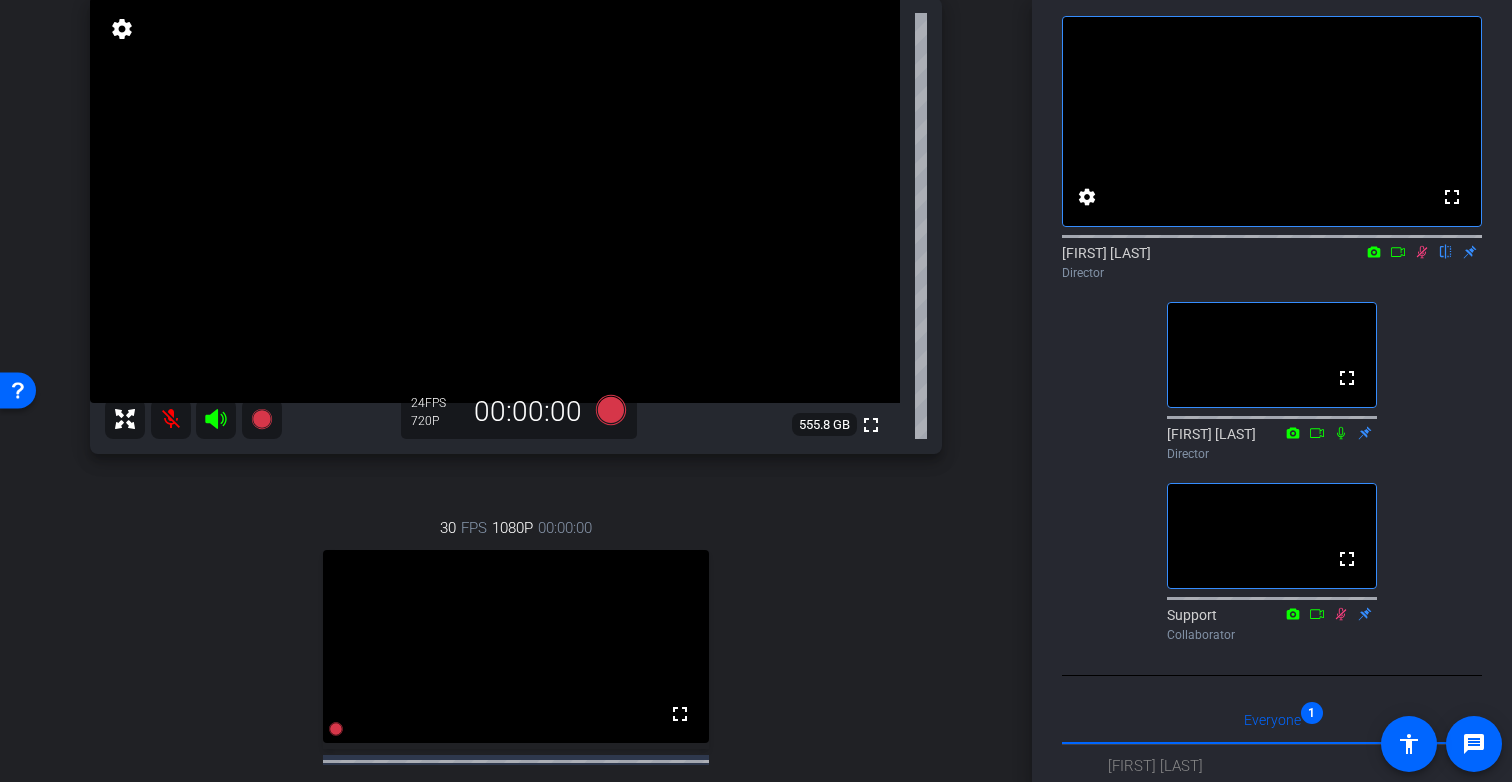 click 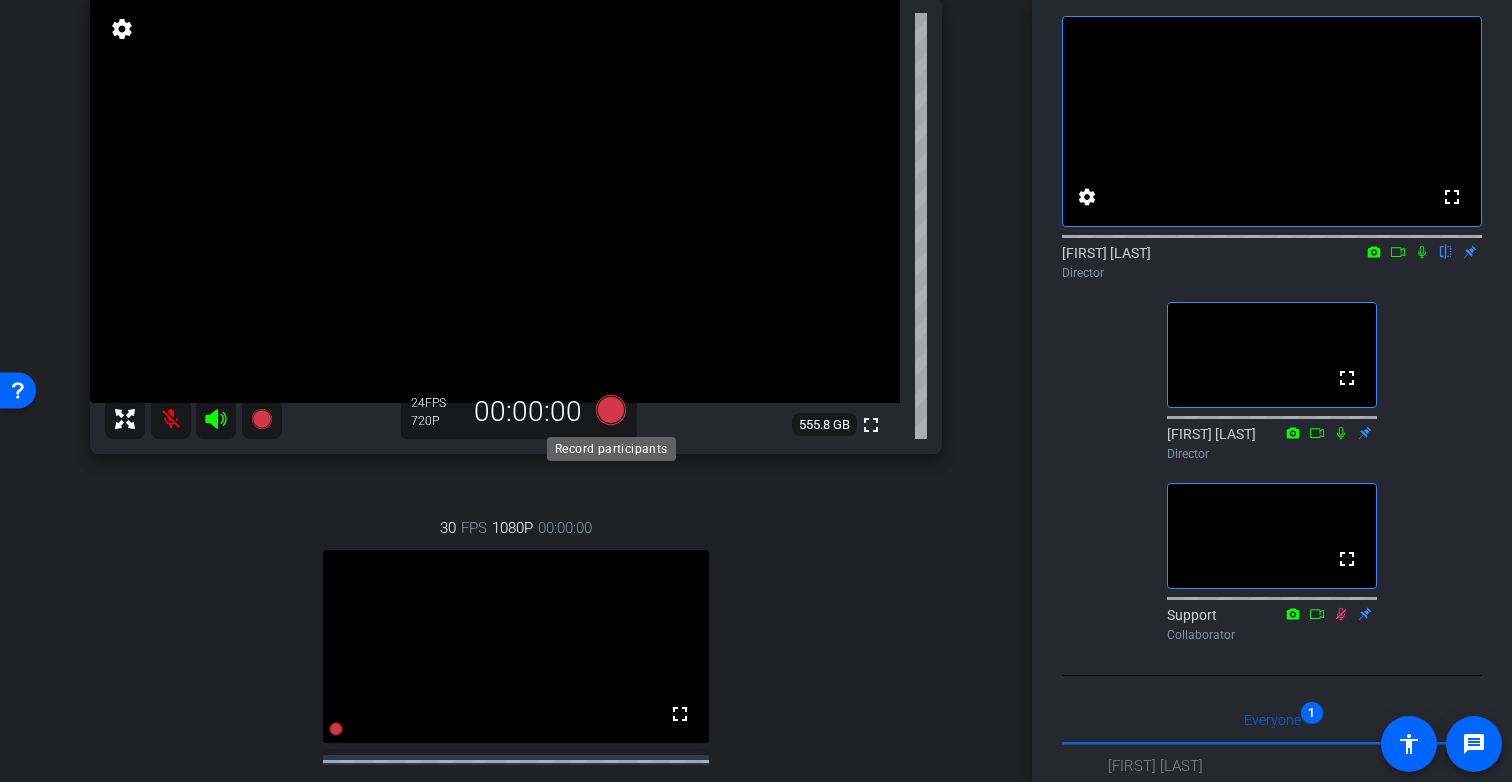 click 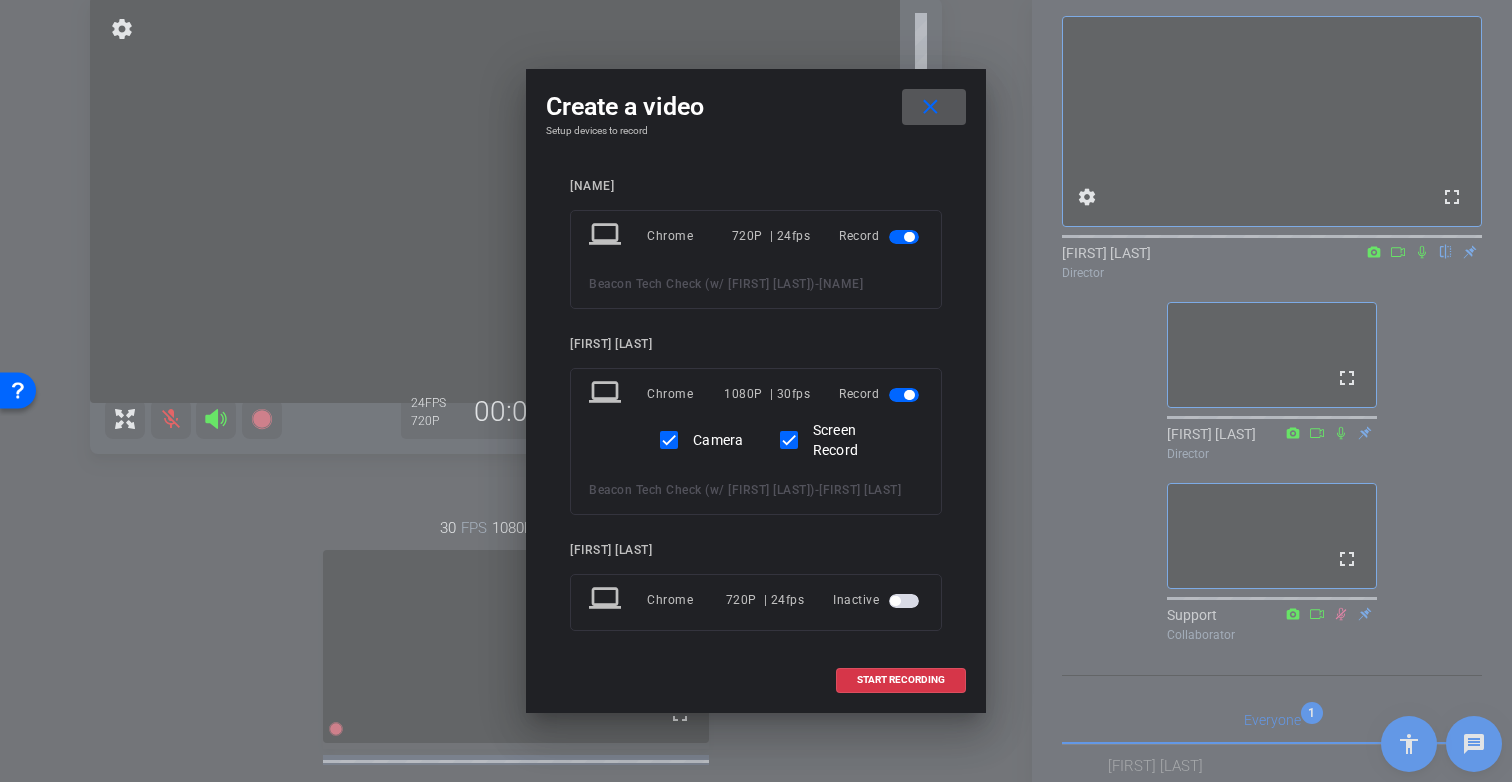 scroll, scrollTop: 11, scrollLeft: 0, axis: vertical 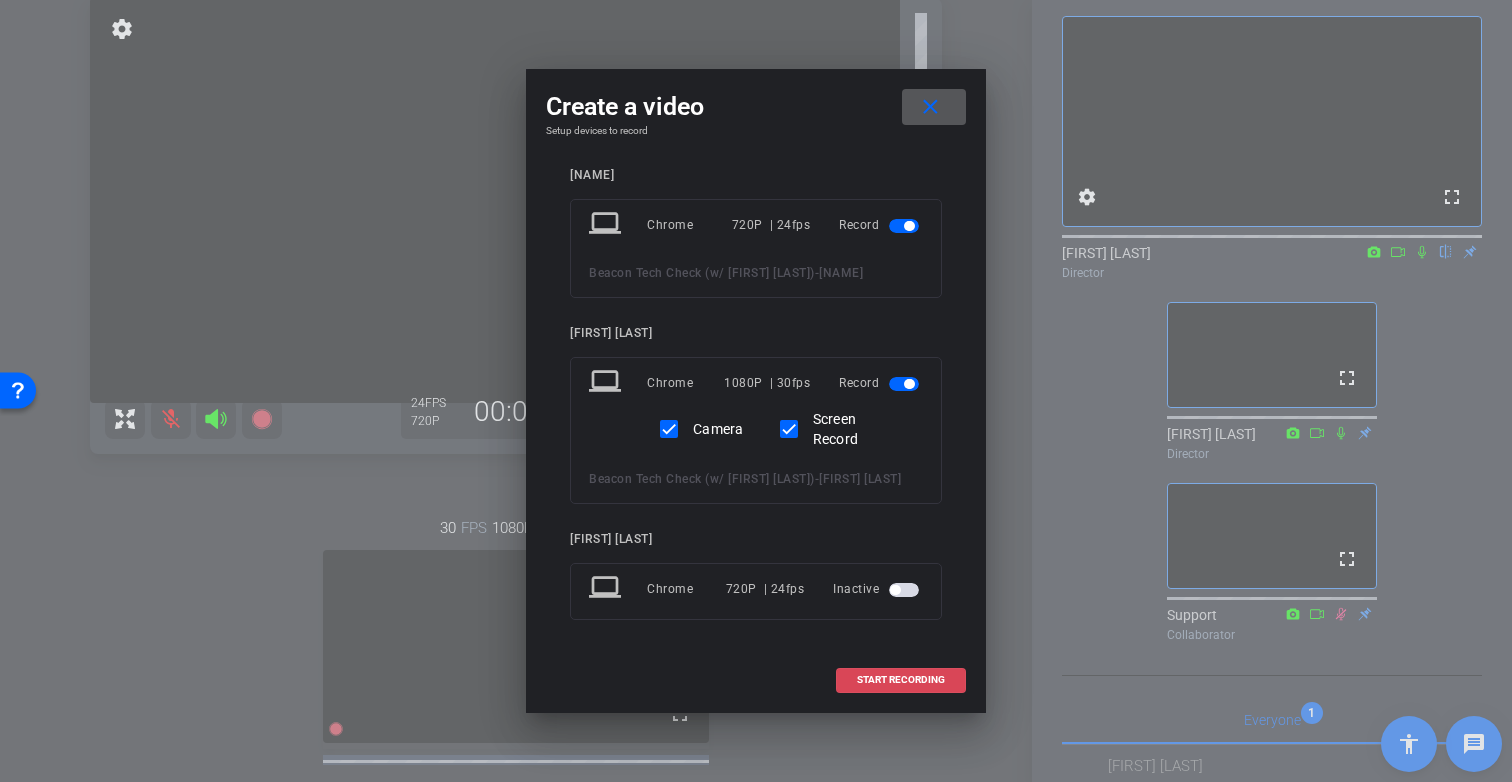 click on "START RECORDING" at bounding box center (901, 680) 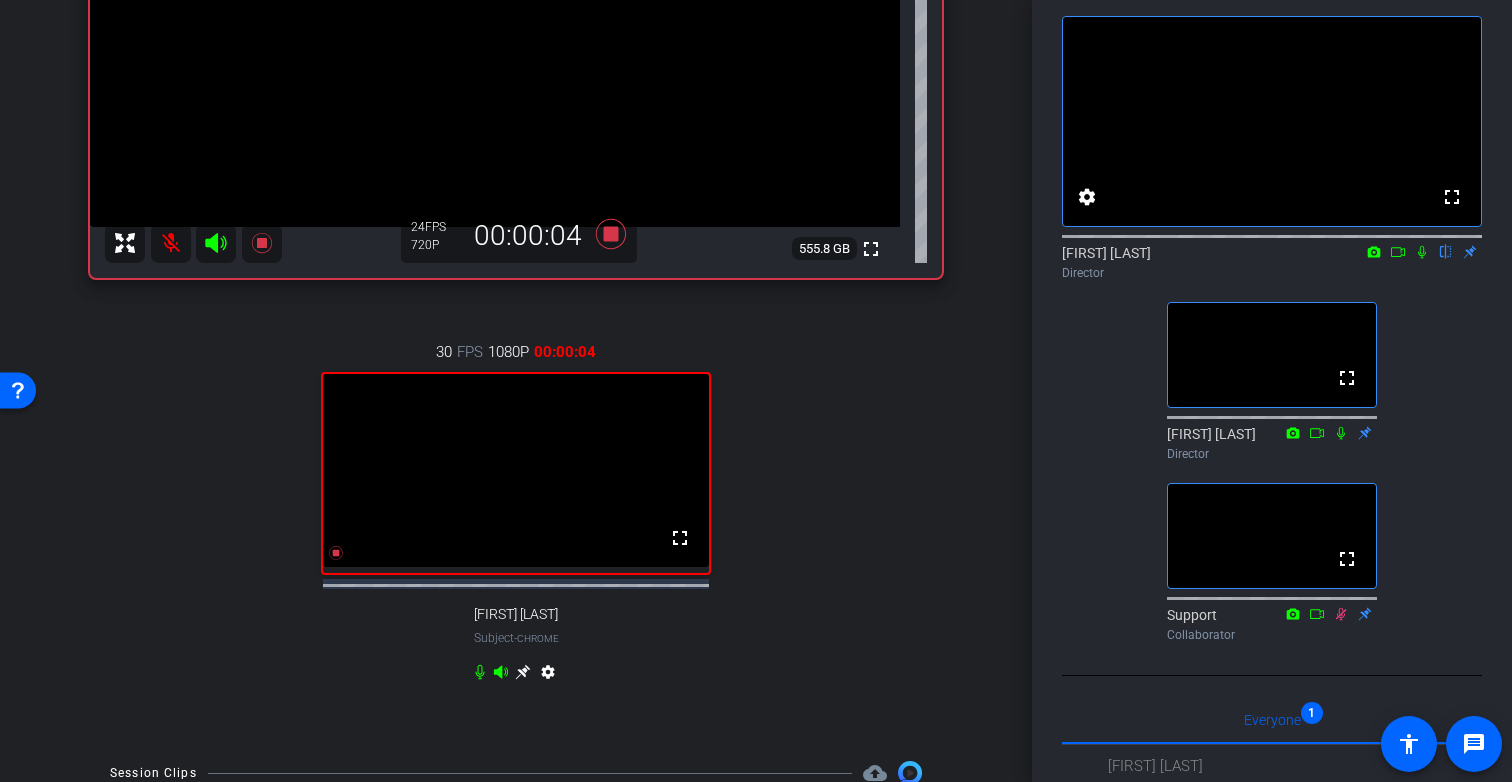 scroll, scrollTop: 340, scrollLeft: 0, axis: vertical 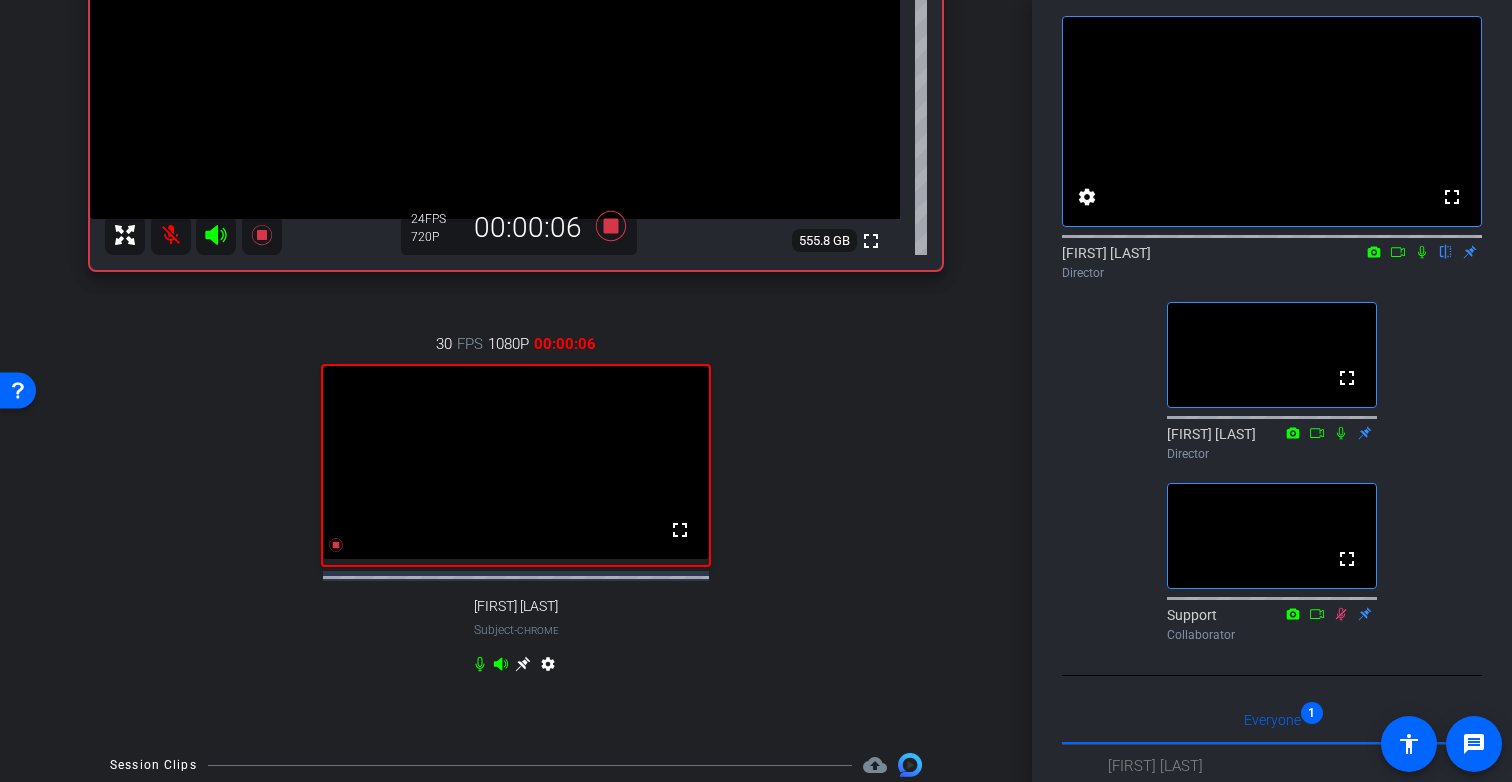 click 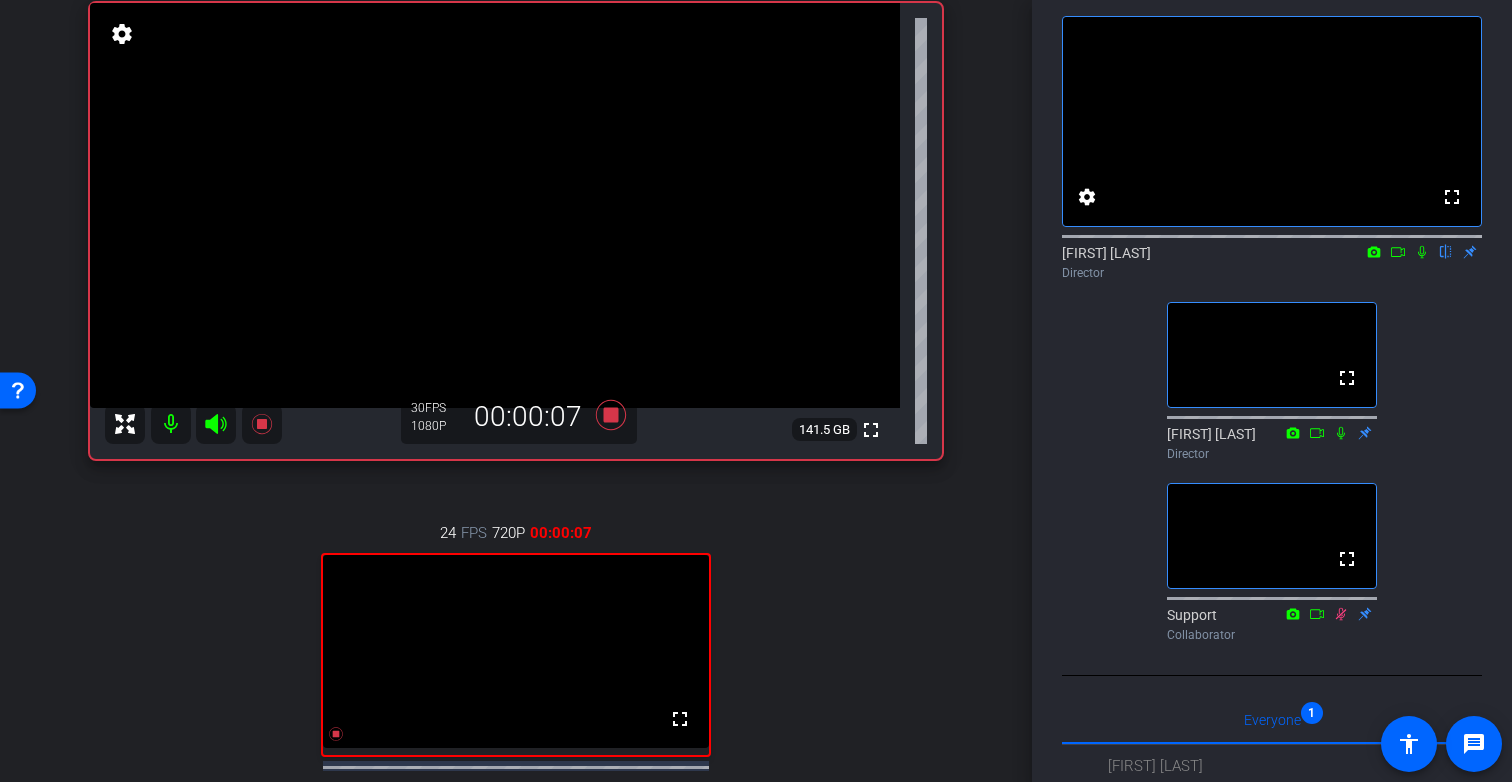 scroll, scrollTop: 72, scrollLeft: 0, axis: vertical 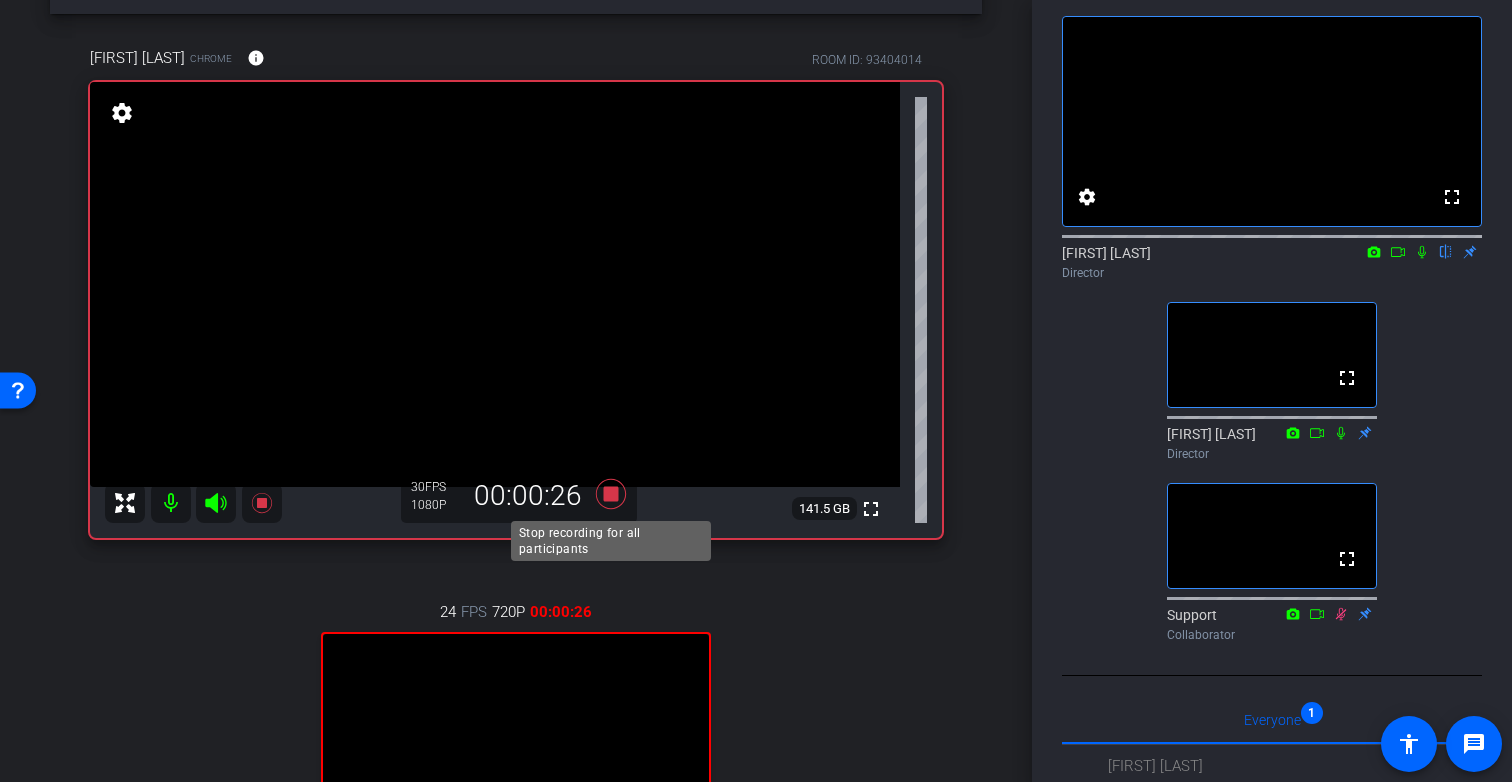 click 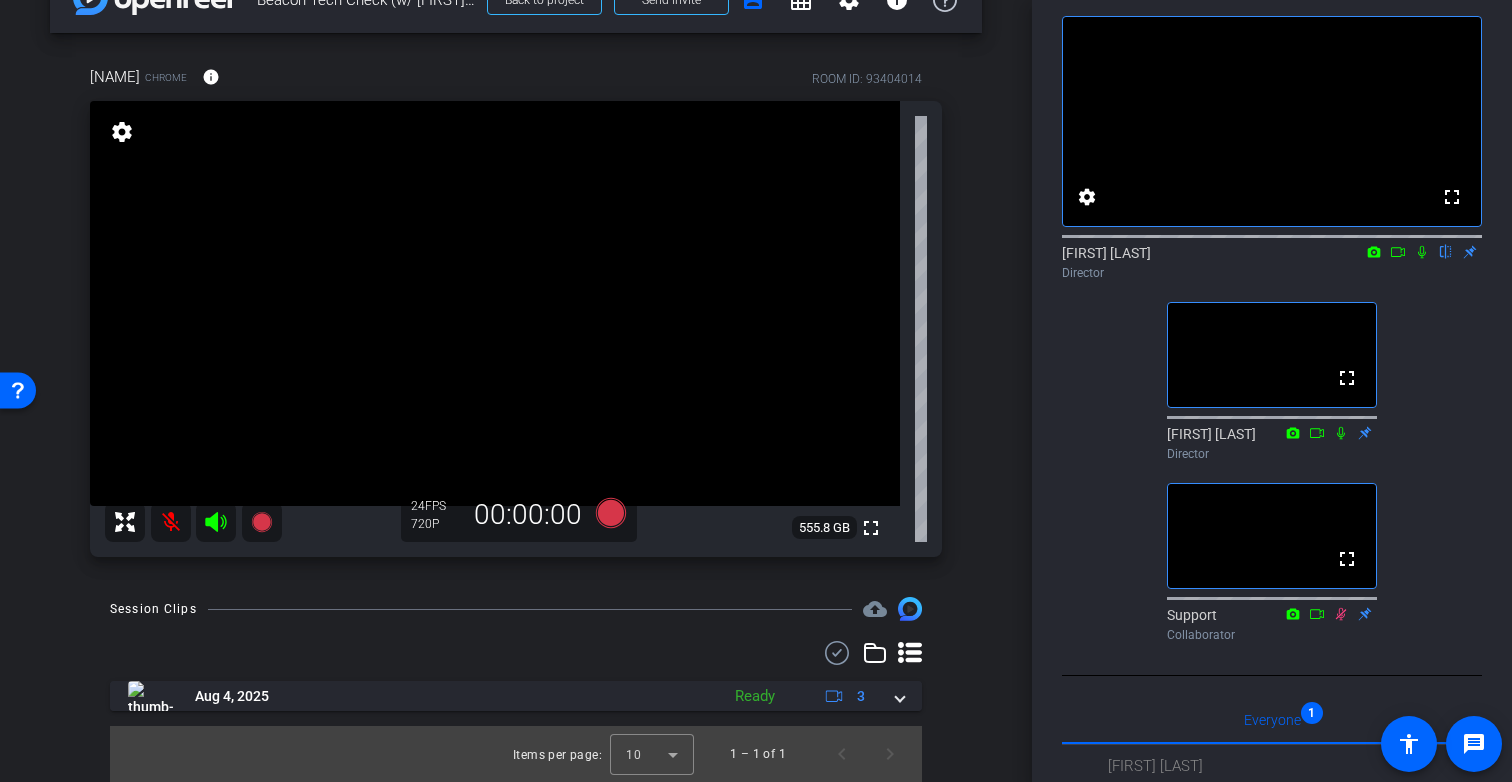 scroll, scrollTop: 0, scrollLeft: 0, axis: both 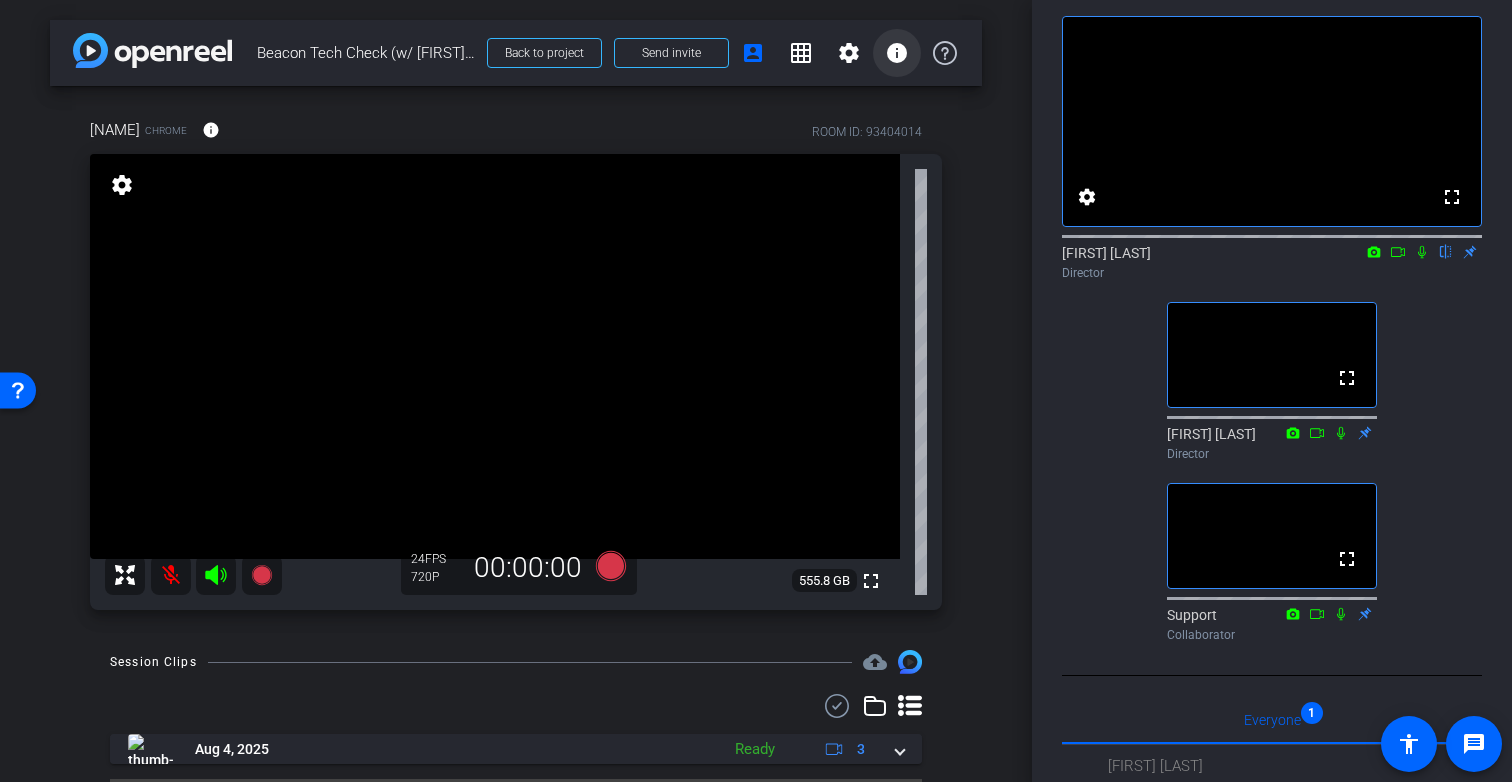 click on "info" at bounding box center (897, 53) 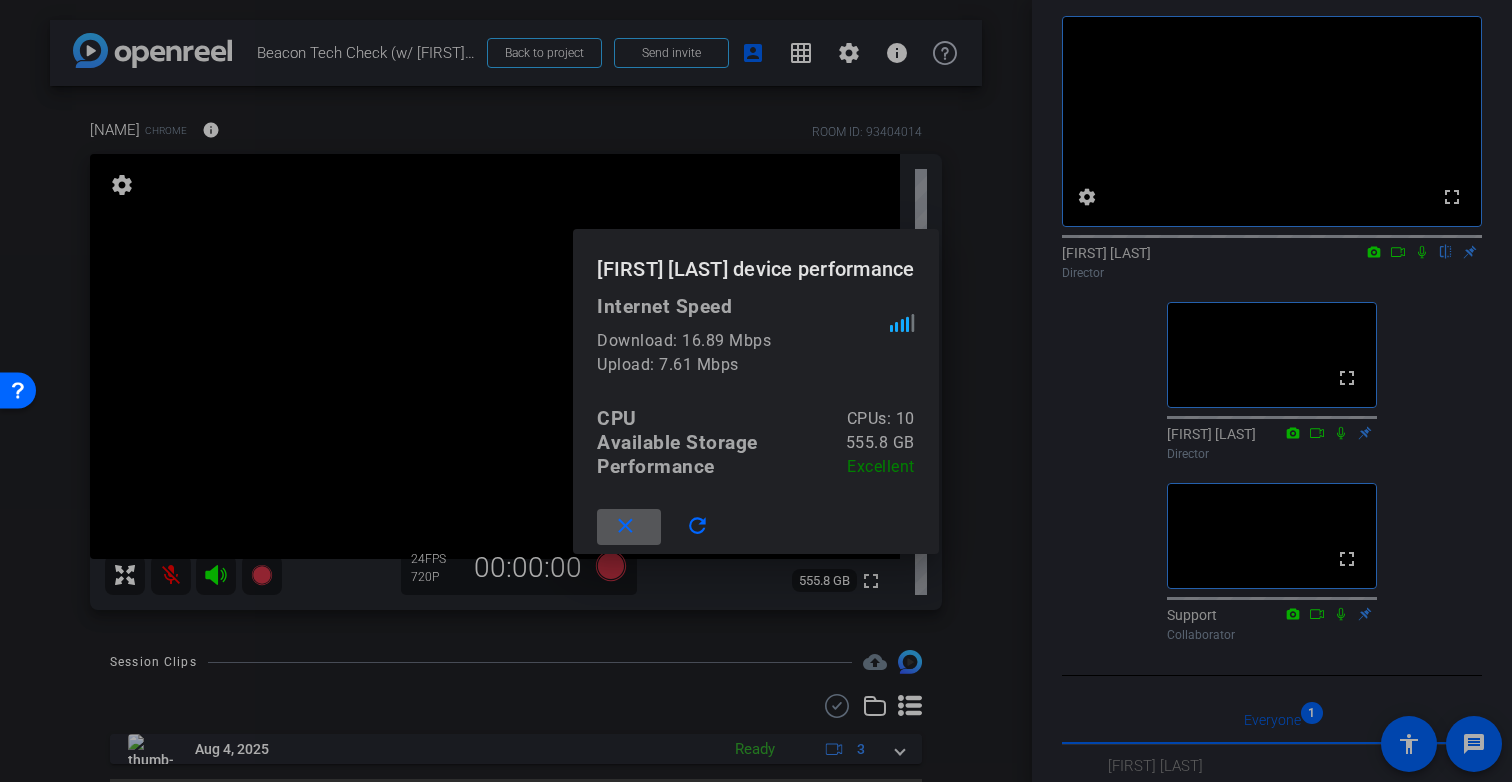 click at bounding box center (756, 391) 